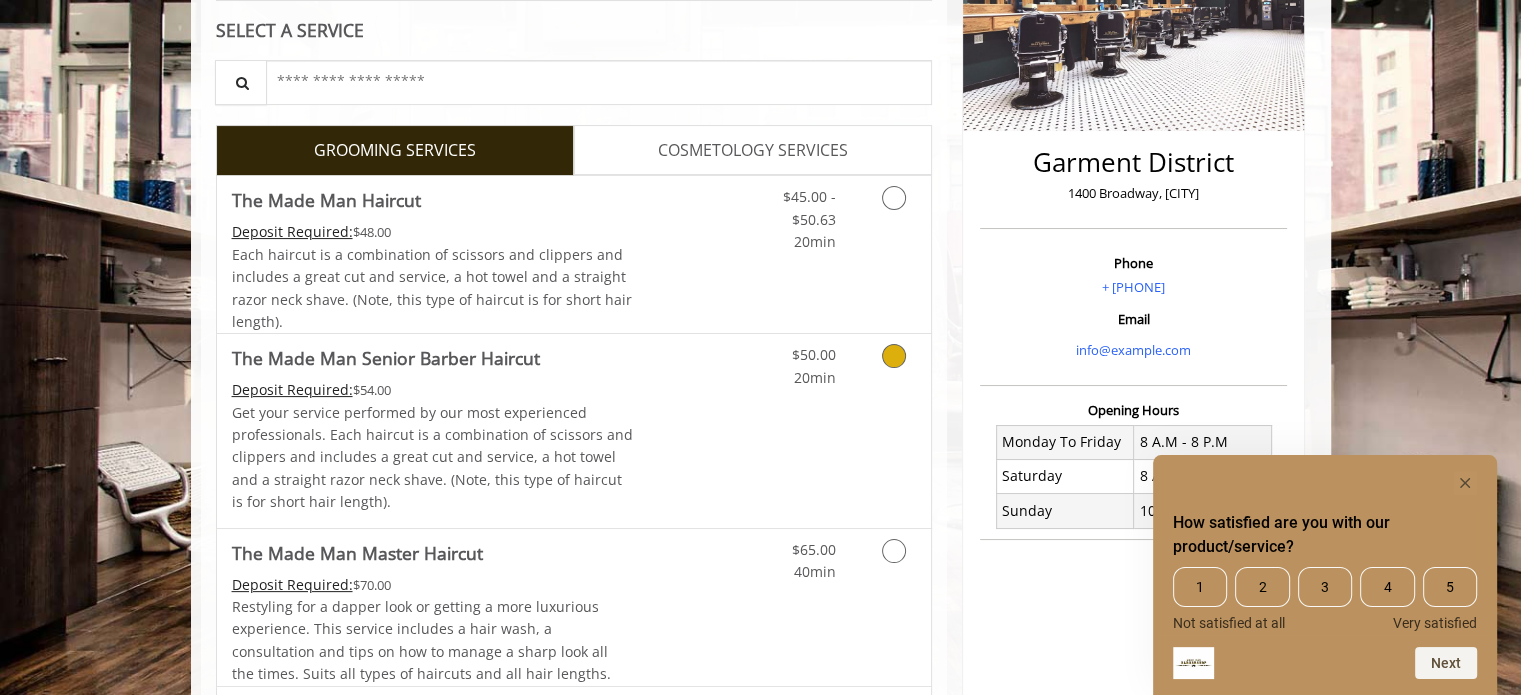 scroll, scrollTop: 400, scrollLeft: 0, axis: vertical 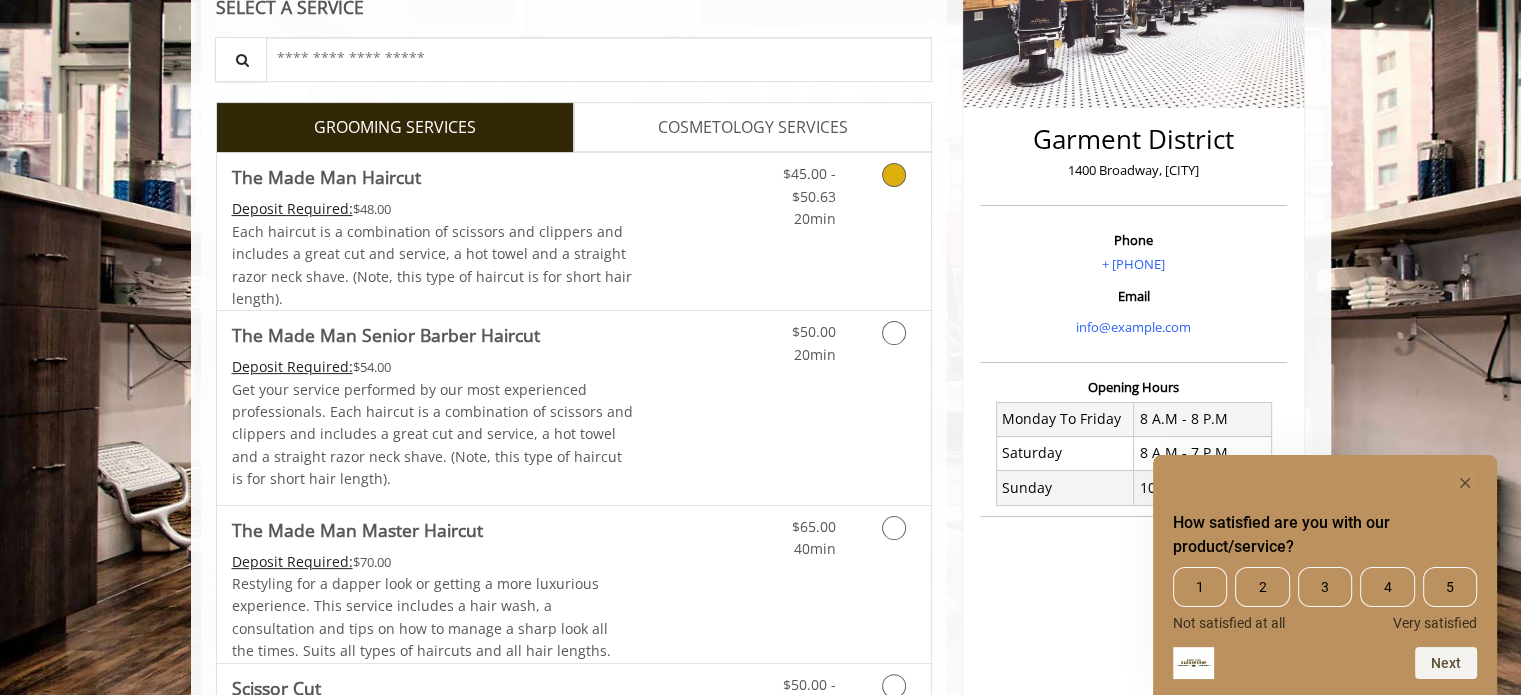 click on "Discounted Price" at bounding box center [692, 231] 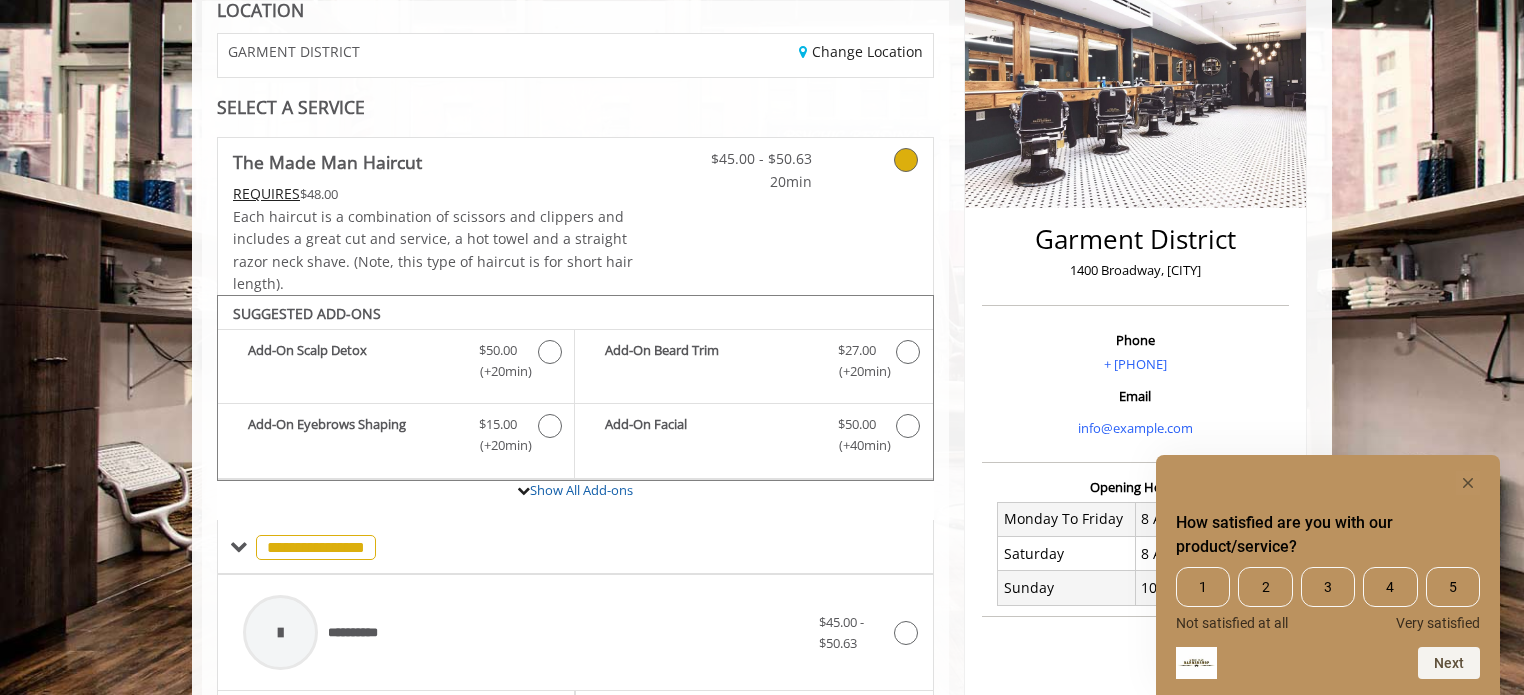 scroll, scrollTop: 400, scrollLeft: 0, axis: vertical 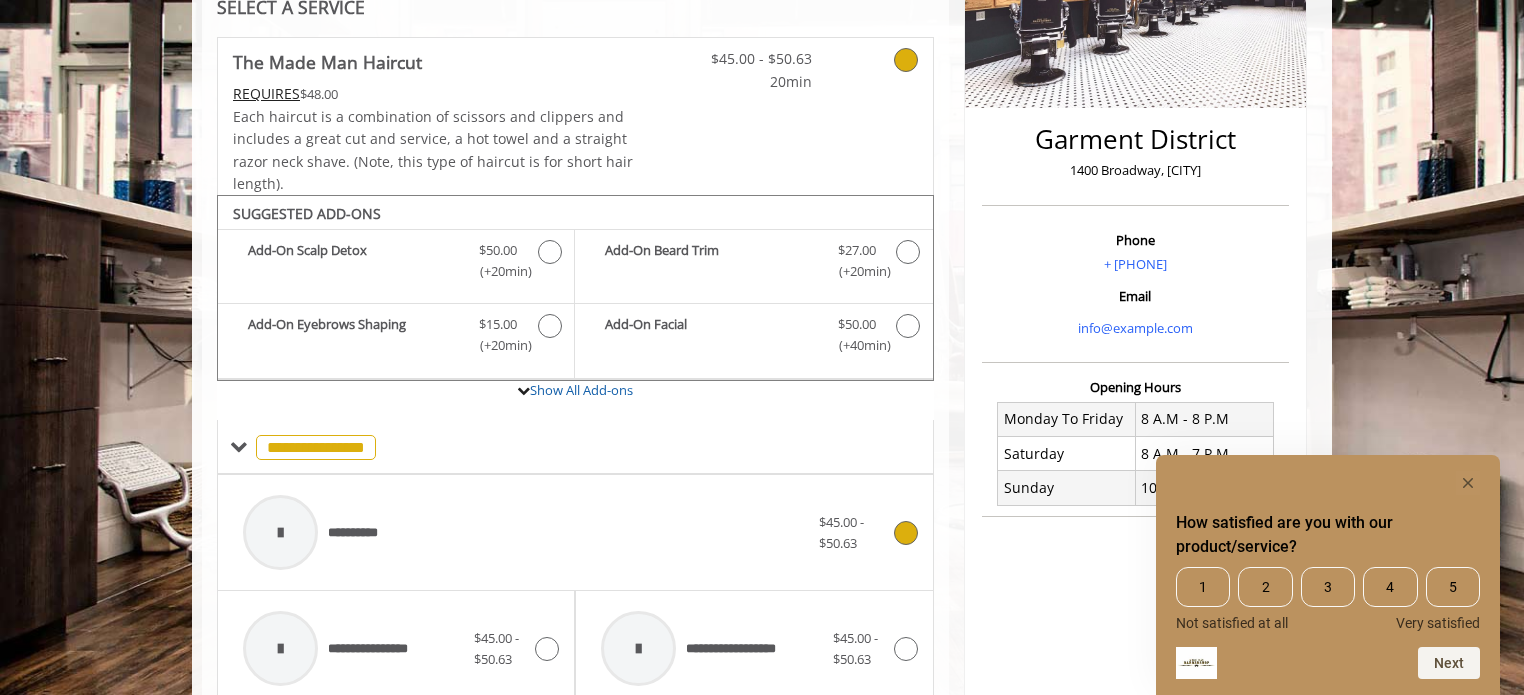 click on "**********" at bounding box center [526, 532] 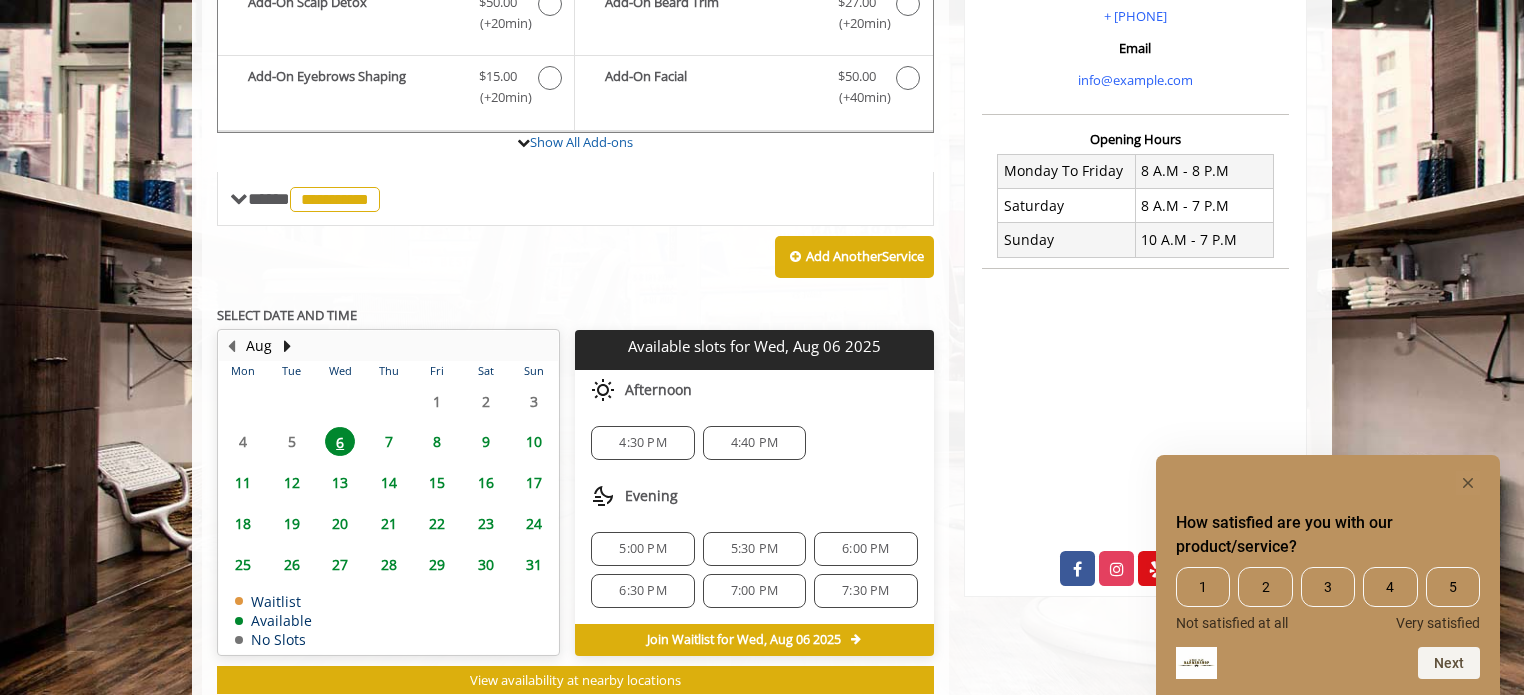 scroll, scrollTop: 702, scrollLeft: 0, axis: vertical 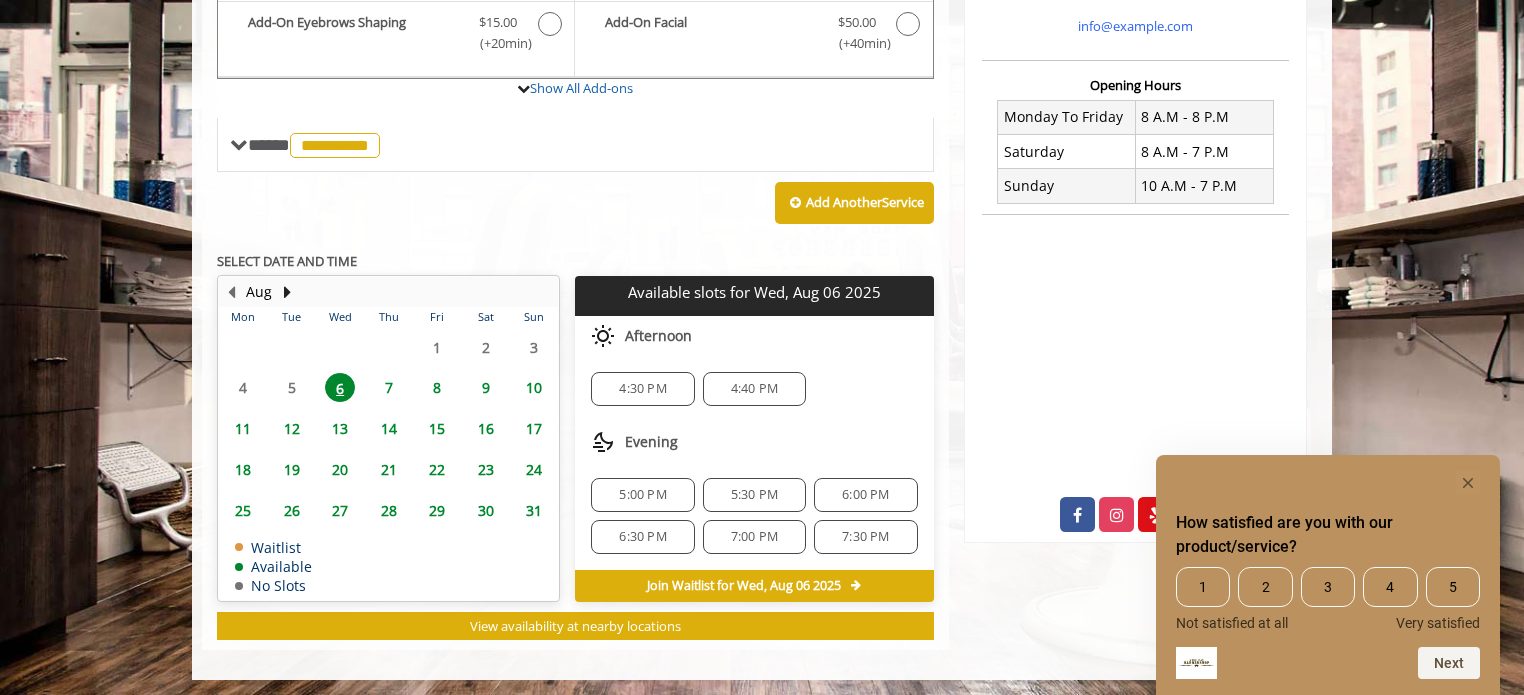 click on "7:00 PM" 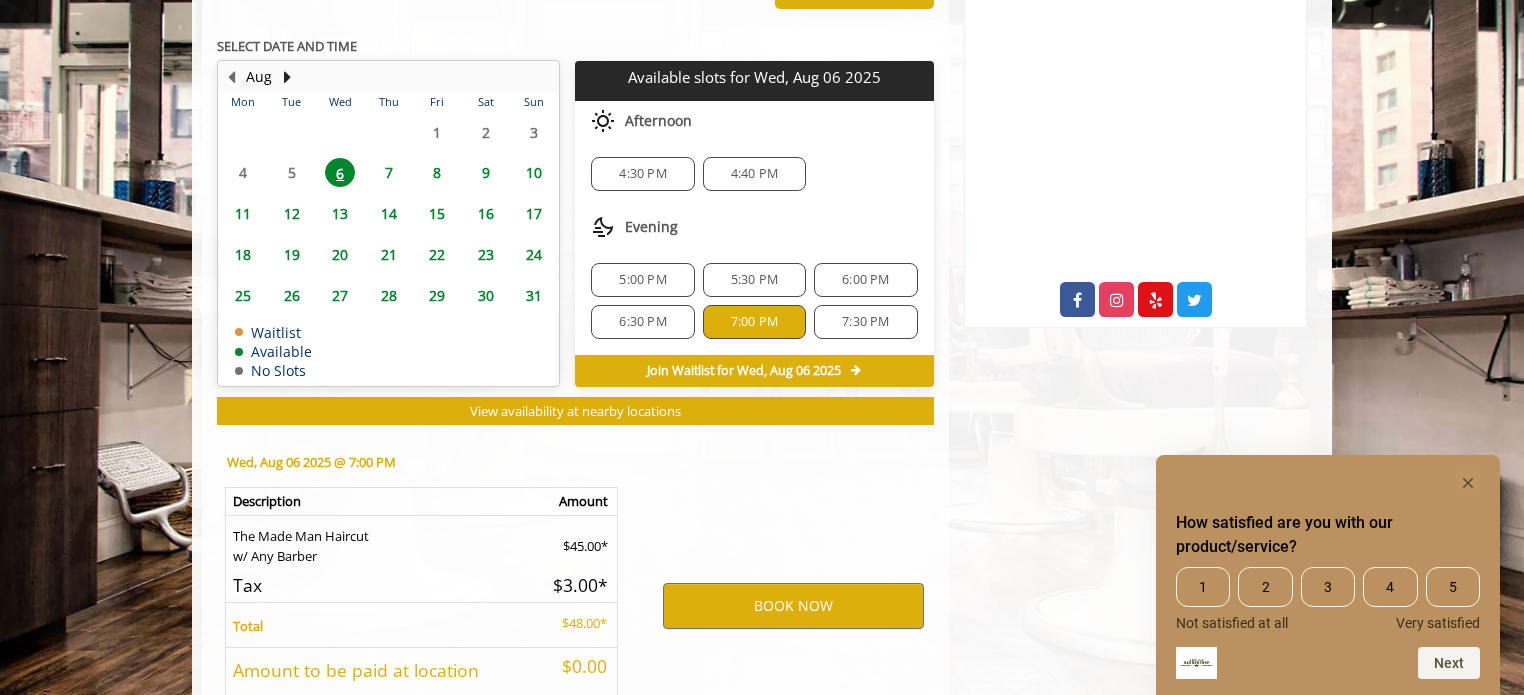 scroll, scrollTop: 1062, scrollLeft: 0, axis: vertical 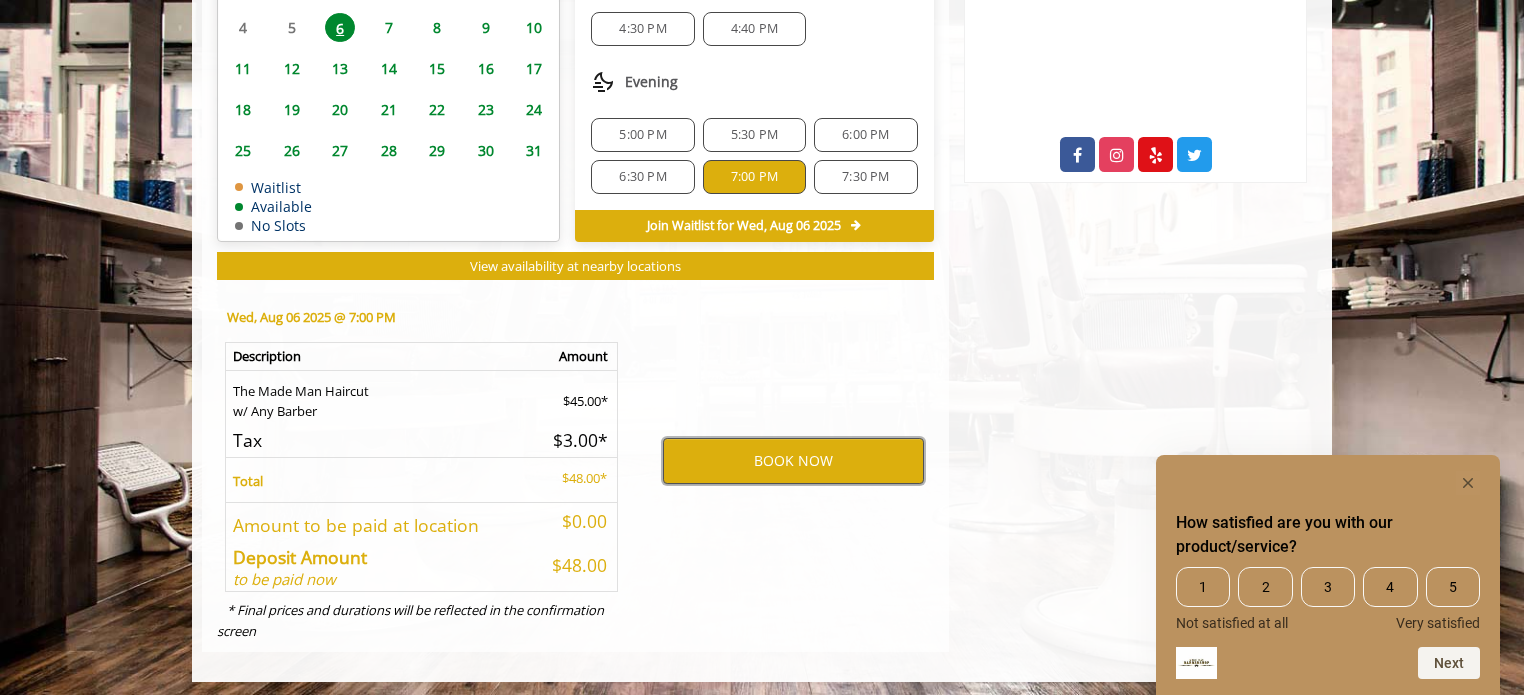 click on "BOOK NOW" at bounding box center [793, 461] 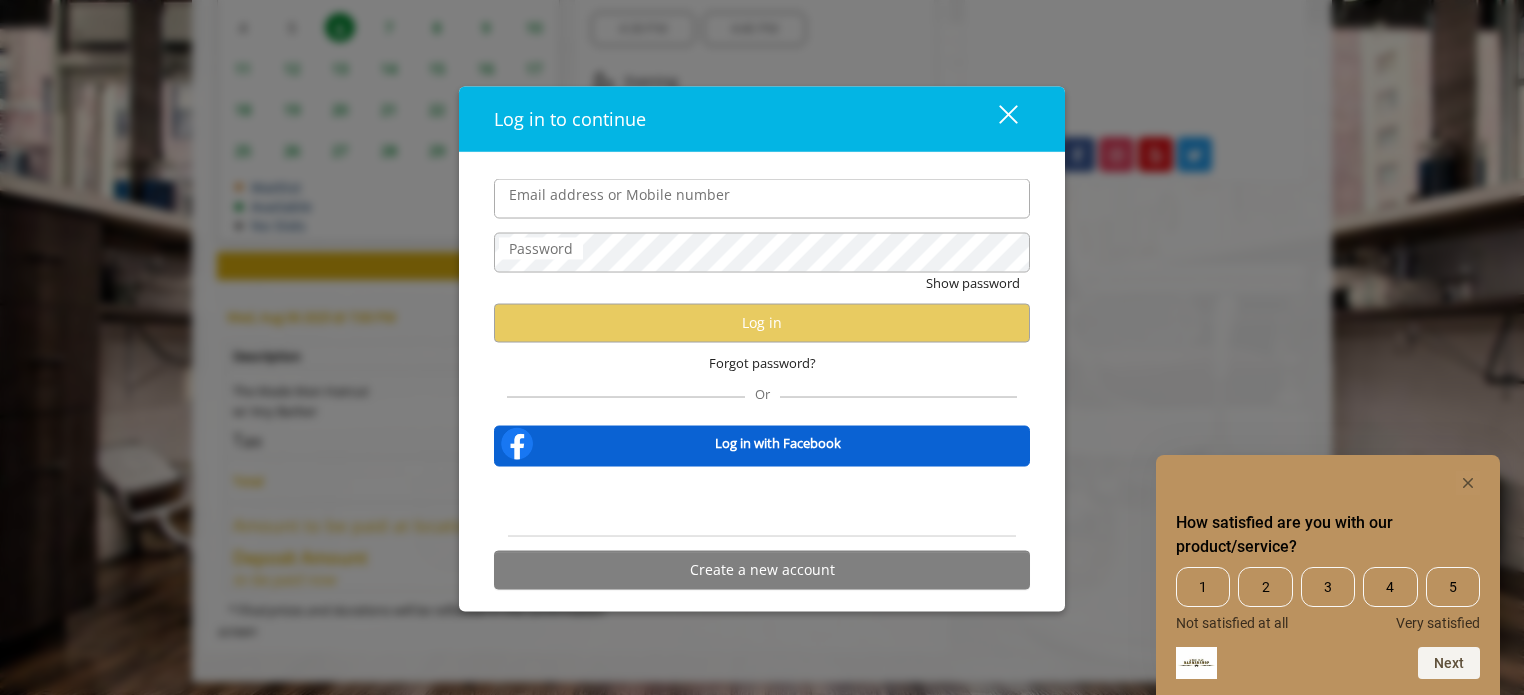 click on "close" at bounding box center [996, 119] 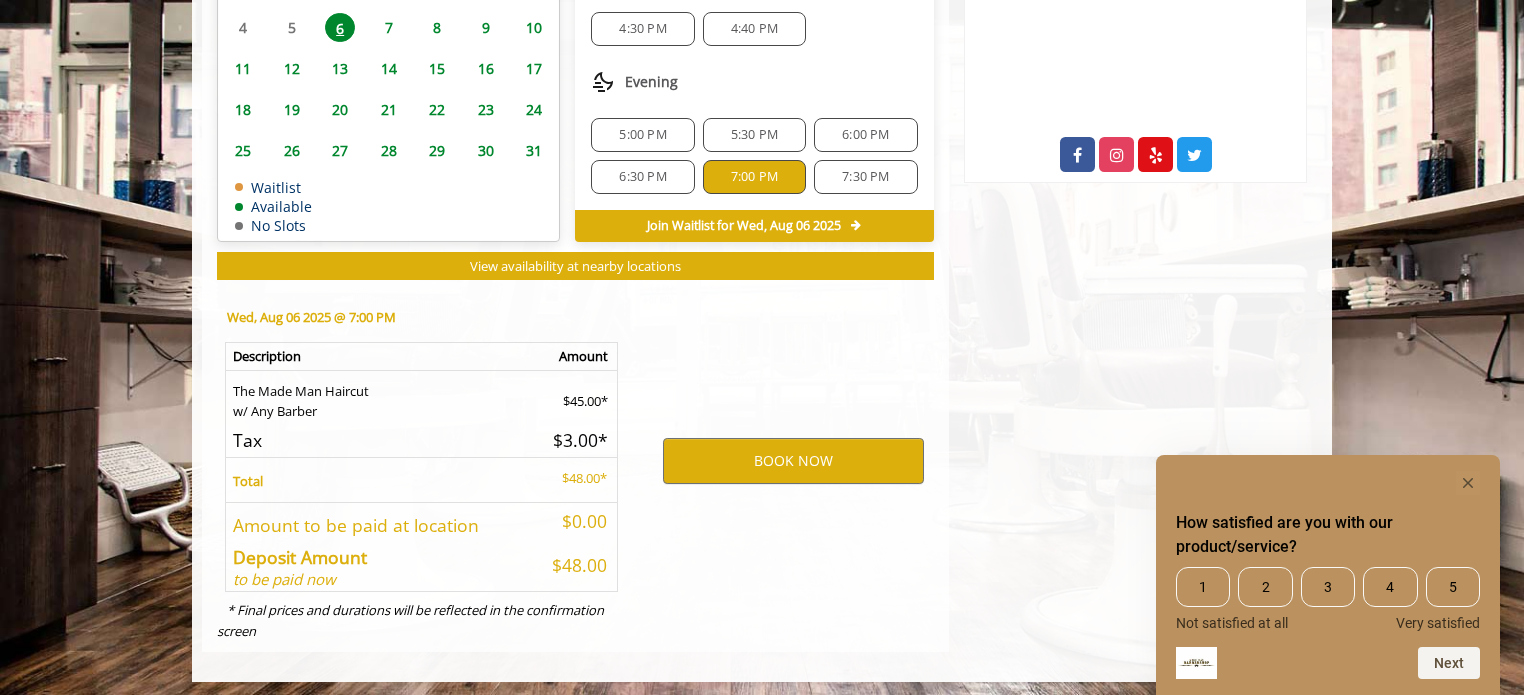 scroll, scrollTop: 0, scrollLeft: 0, axis: both 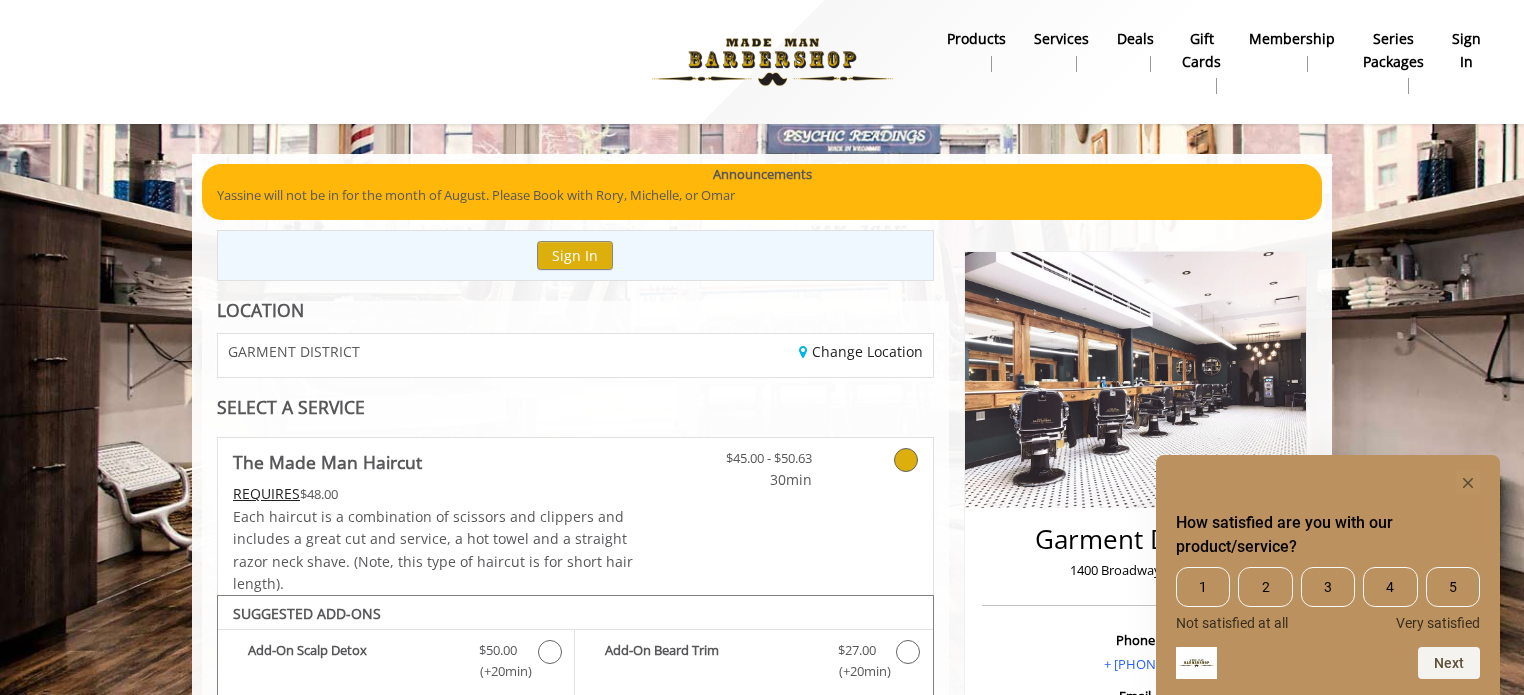click on "Yassine will not be in for the month of August. Please Book with Rory, Michelle, or Omar" at bounding box center (762, 195) 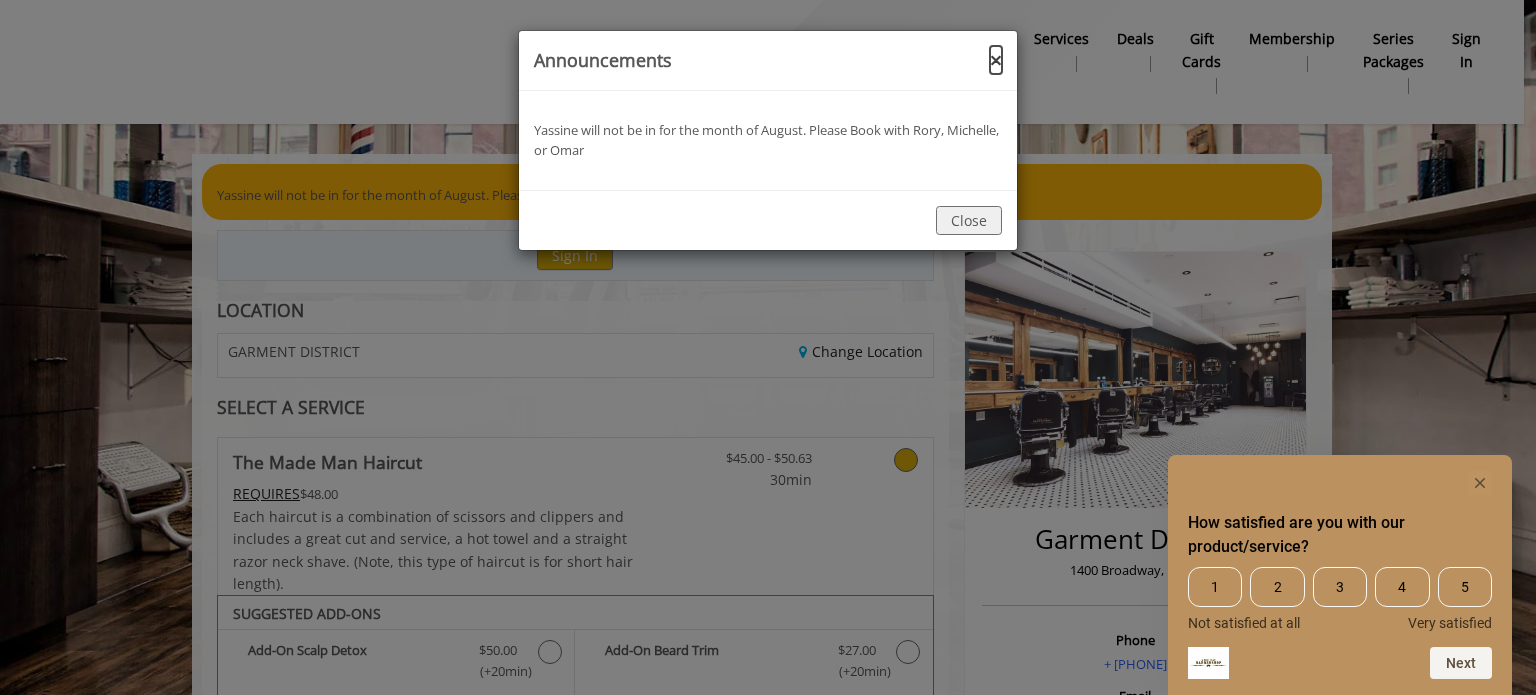 click on "×" at bounding box center [996, 60] 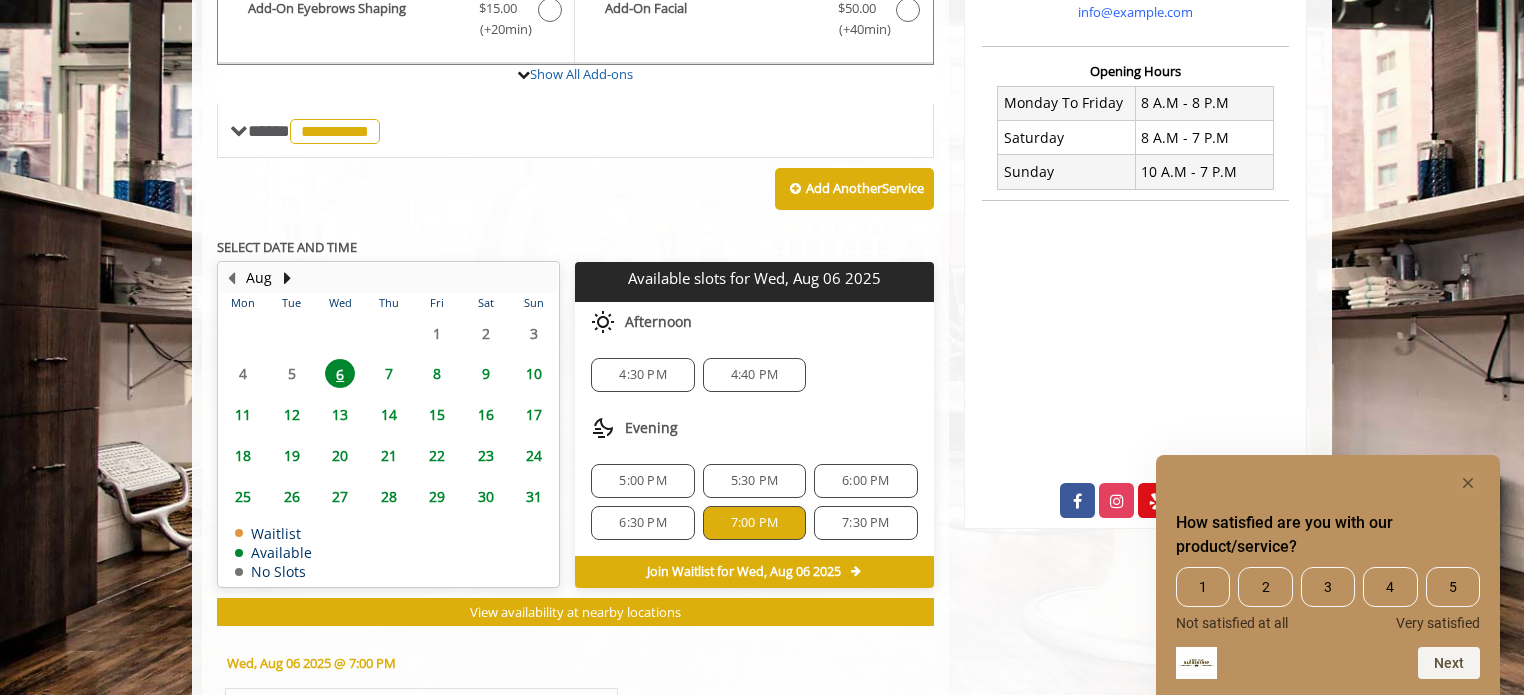 scroll, scrollTop: 800, scrollLeft: 0, axis: vertical 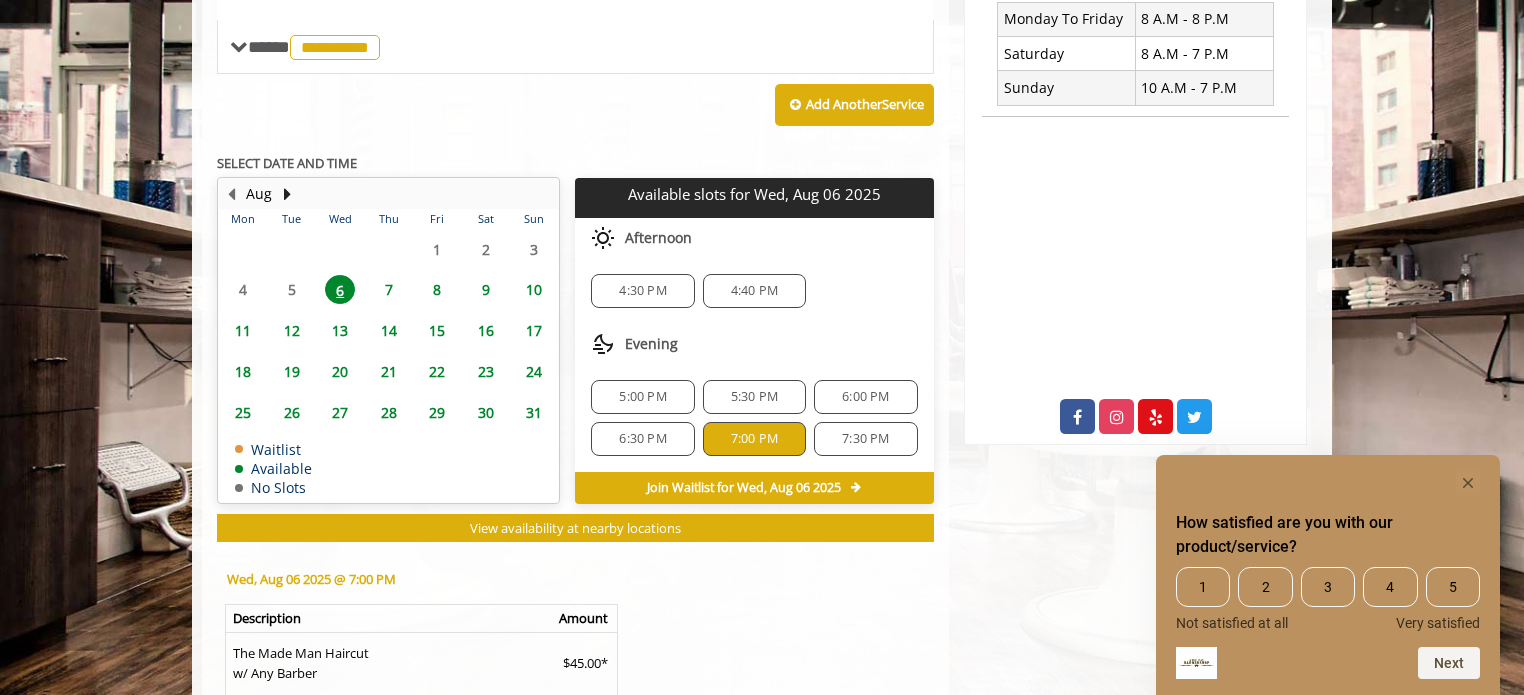 click on "7:00 PM" 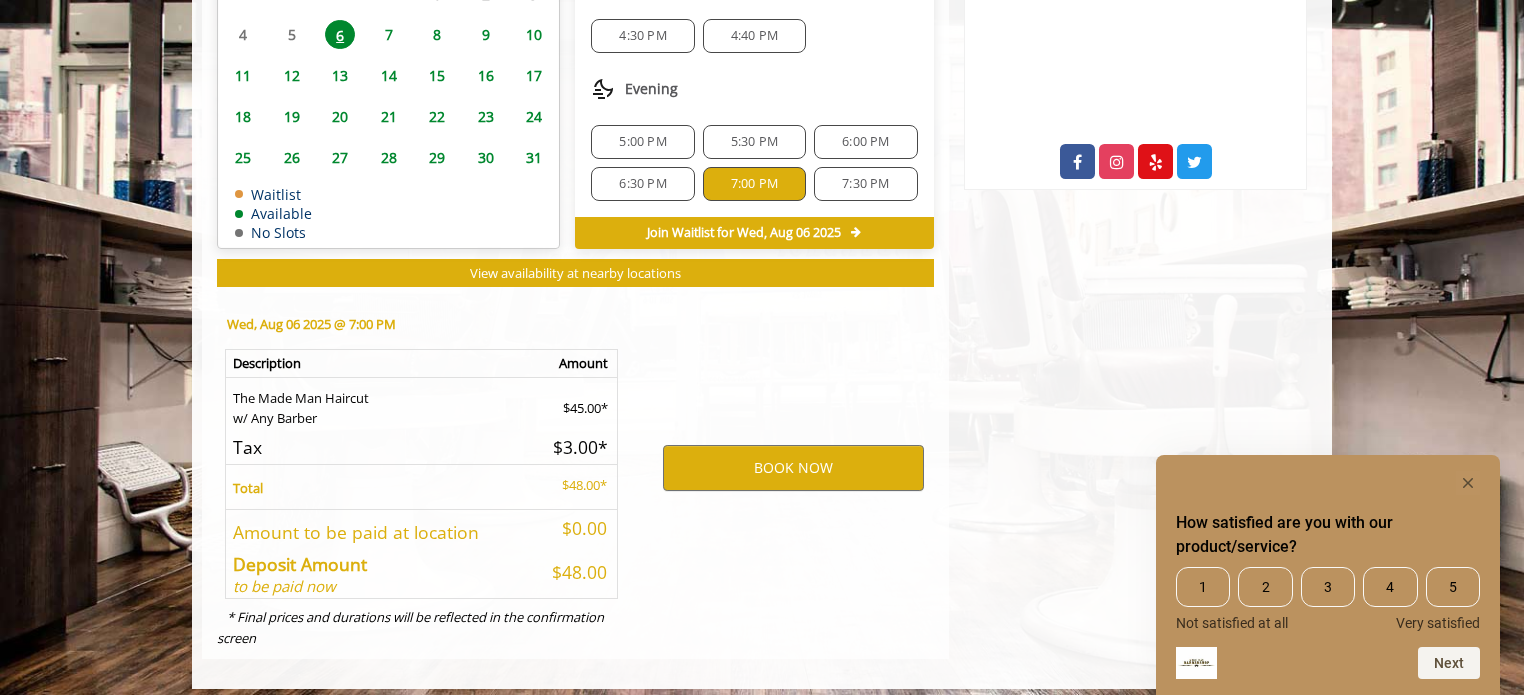 scroll, scrollTop: 1062, scrollLeft: 0, axis: vertical 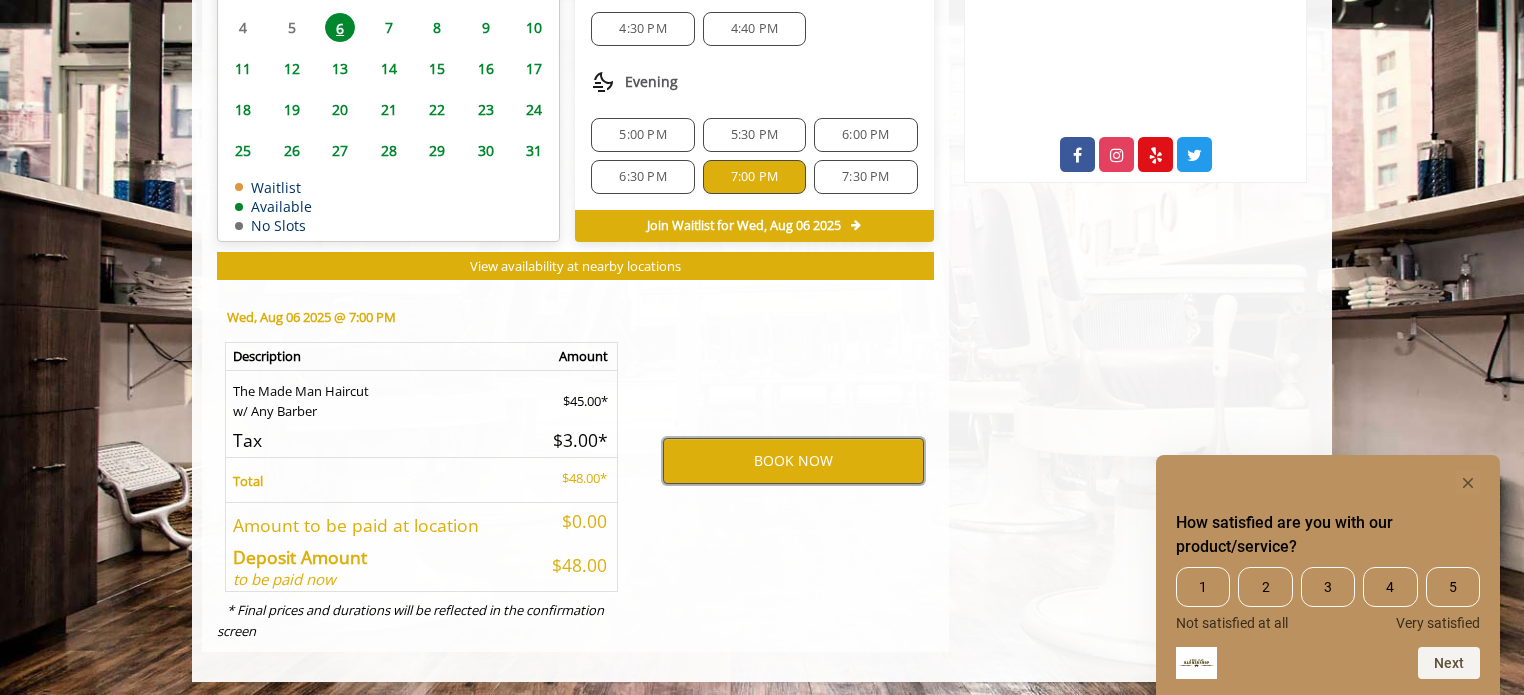 click on "BOOK NOW" at bounding box center [793, 461] 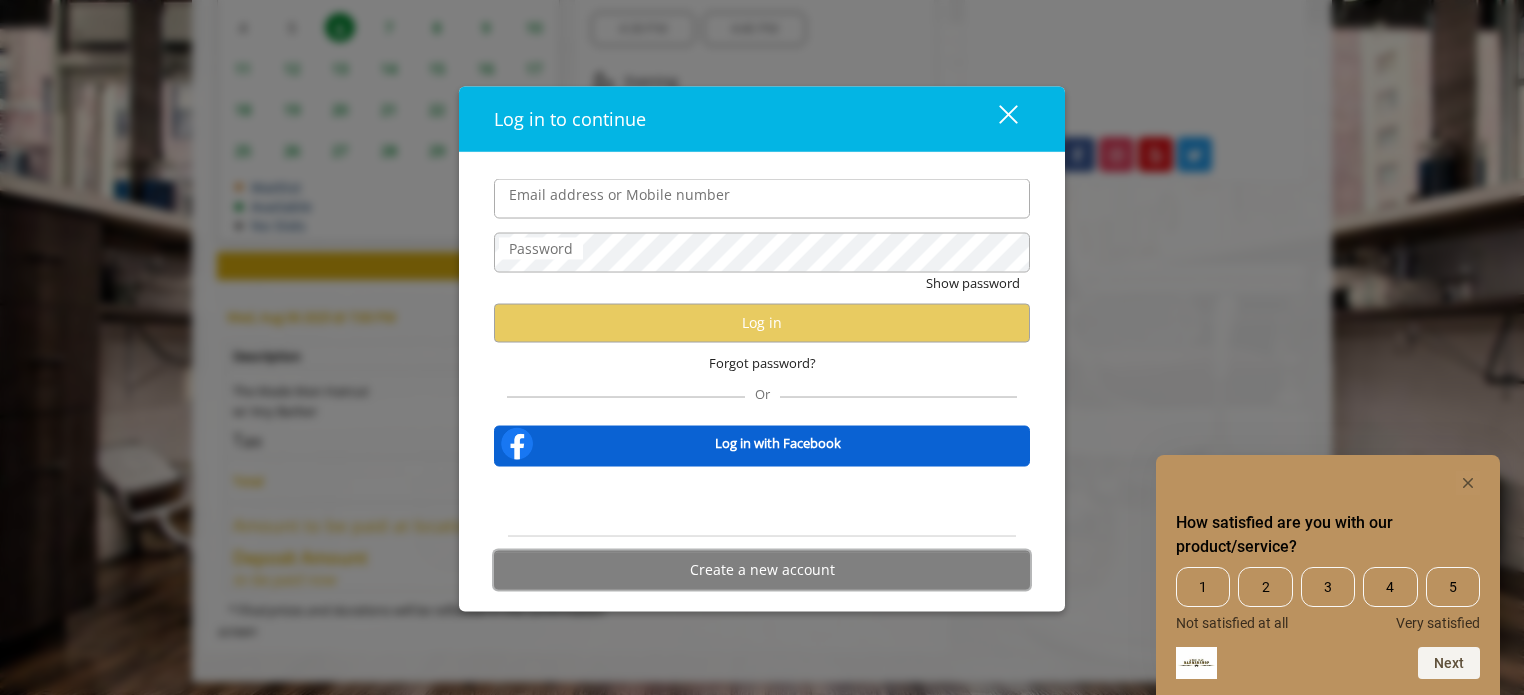 click on "Create a new account" at bounding box center (762, 569) 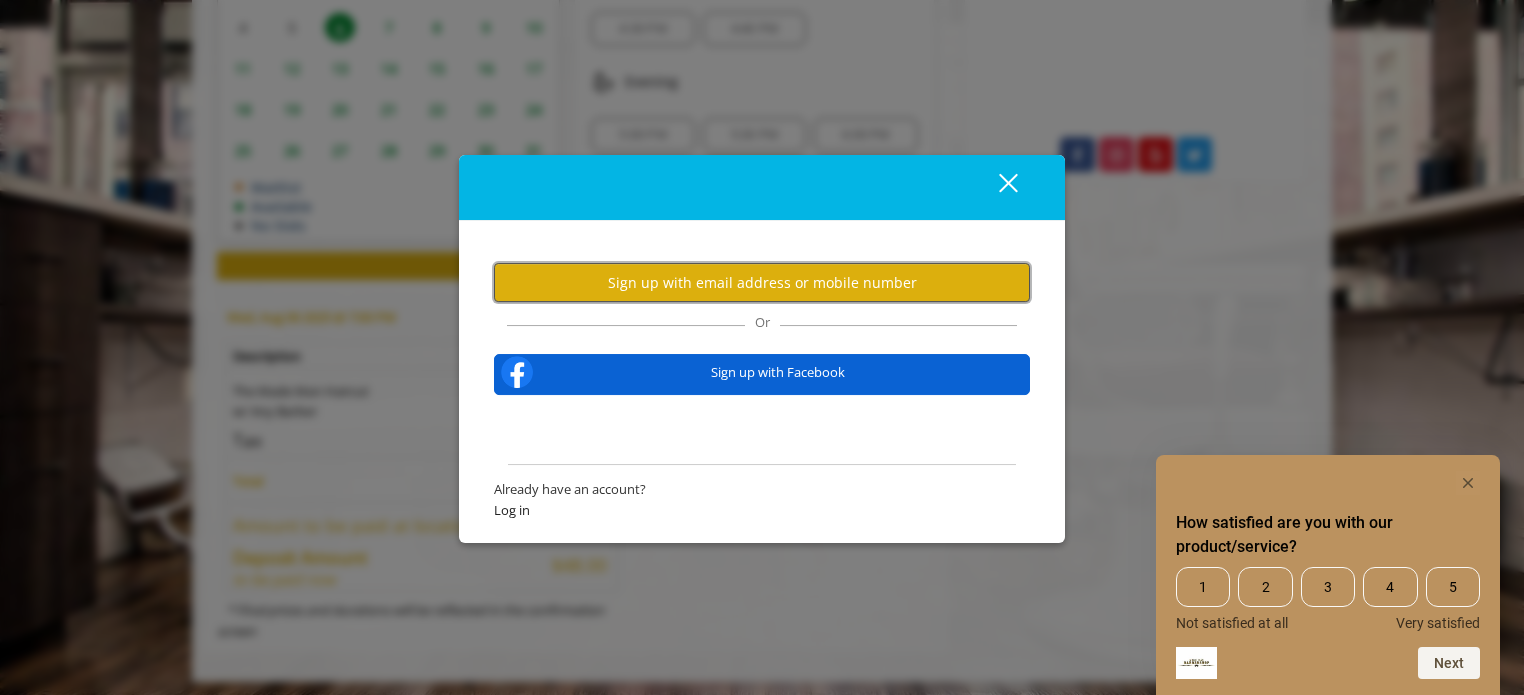 click on "Sign up with email address or mobile number" at bounding box center (762, 282) 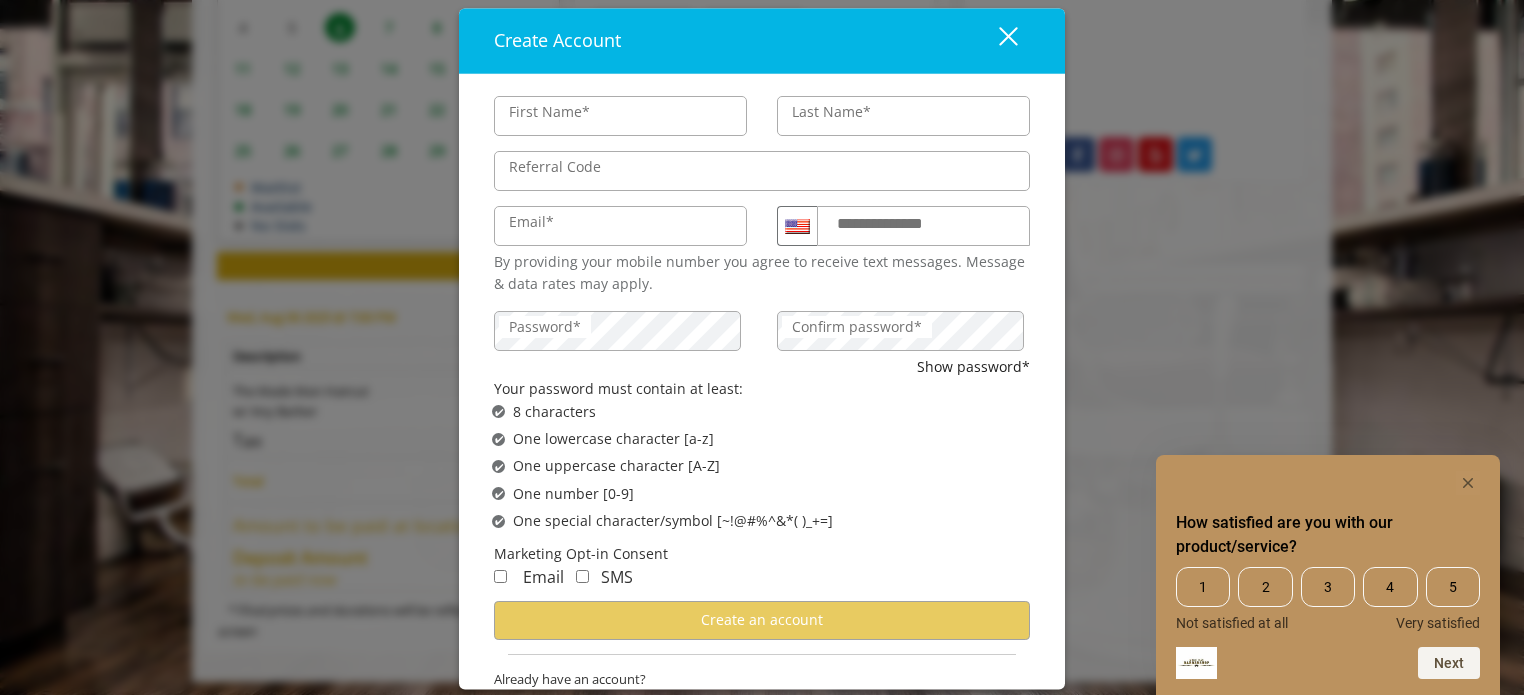type on "*****" 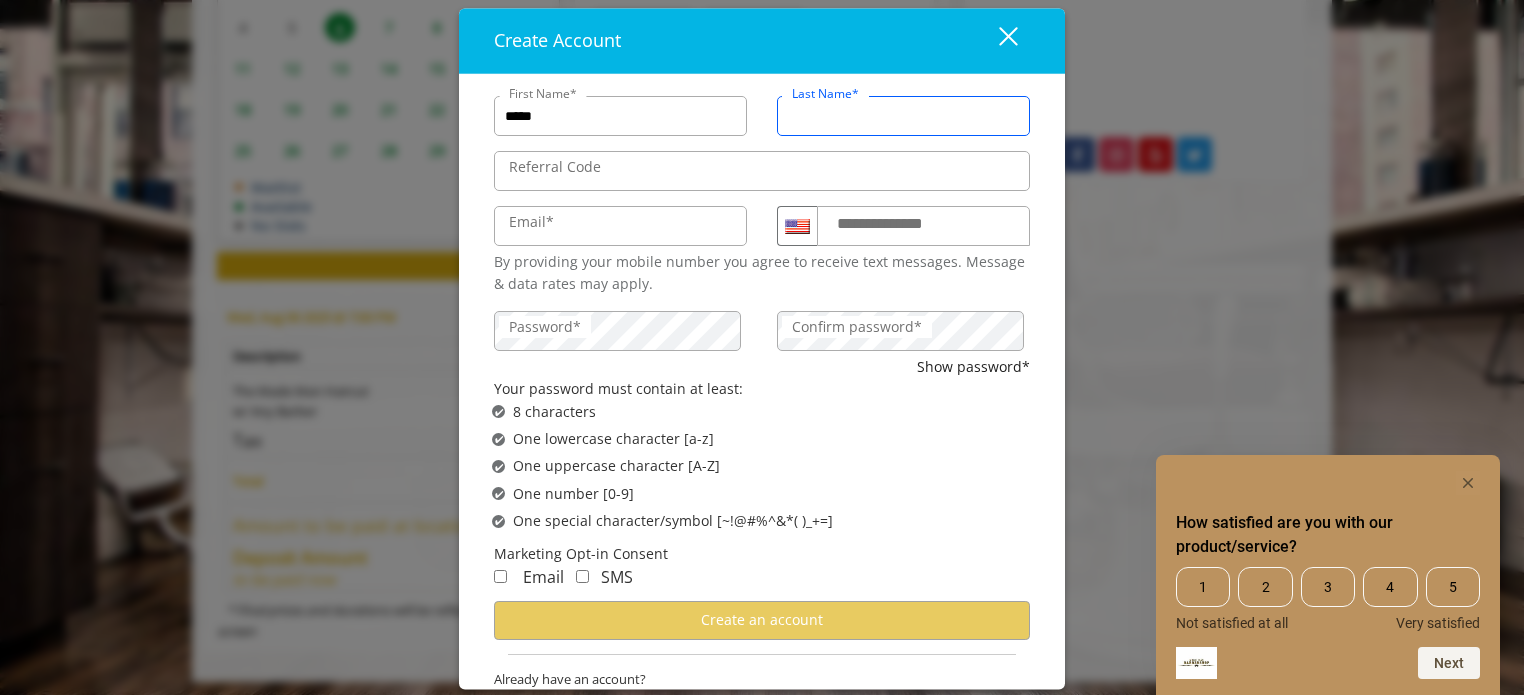 scroll, scrollTop: 0, scrollLeft: 0, axis: both 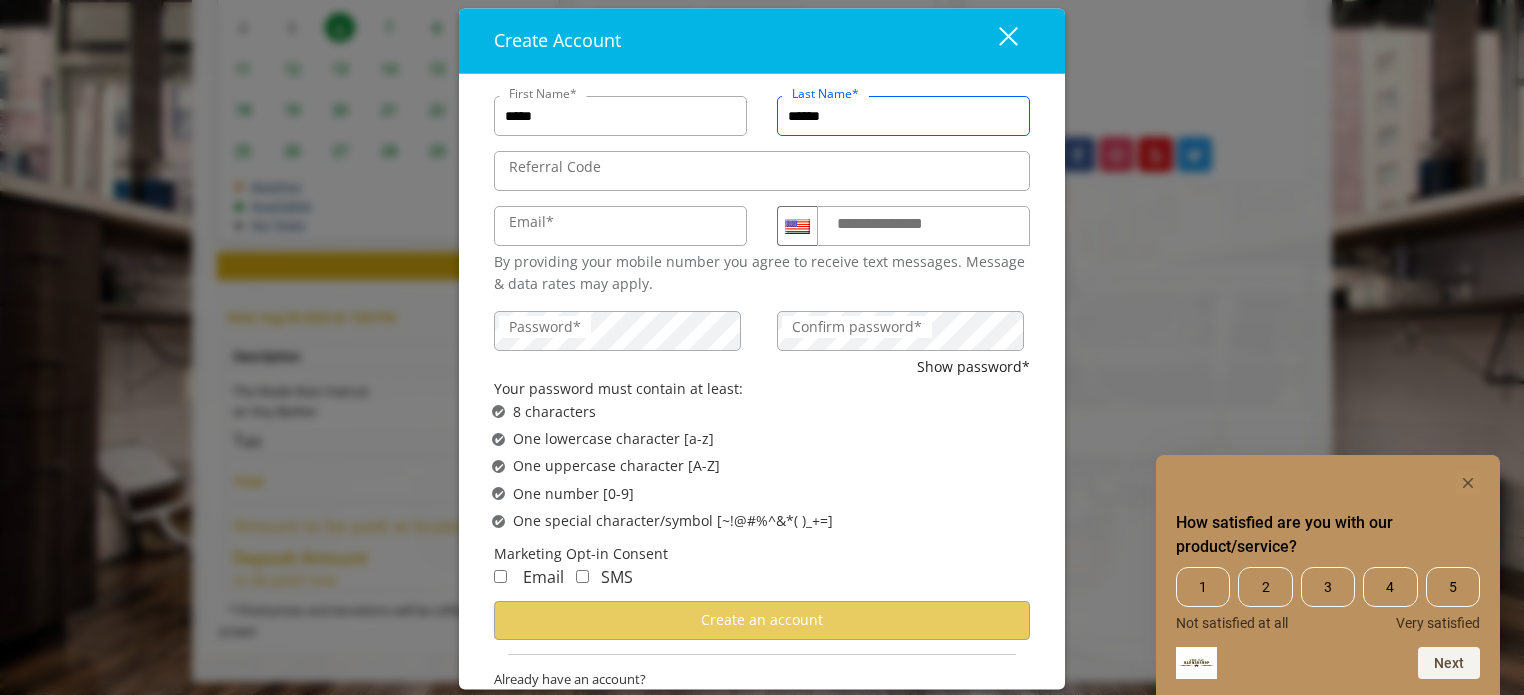 type on "******" 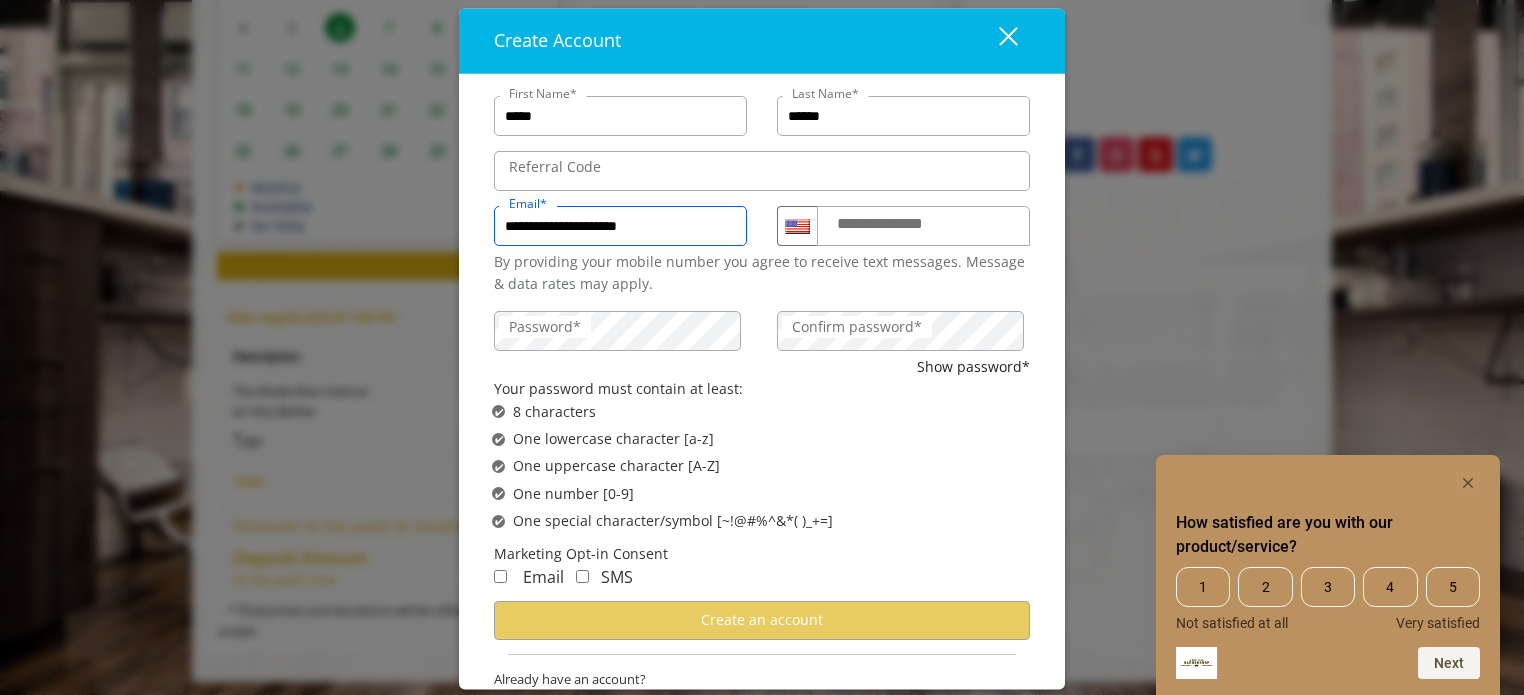 type on "**********" 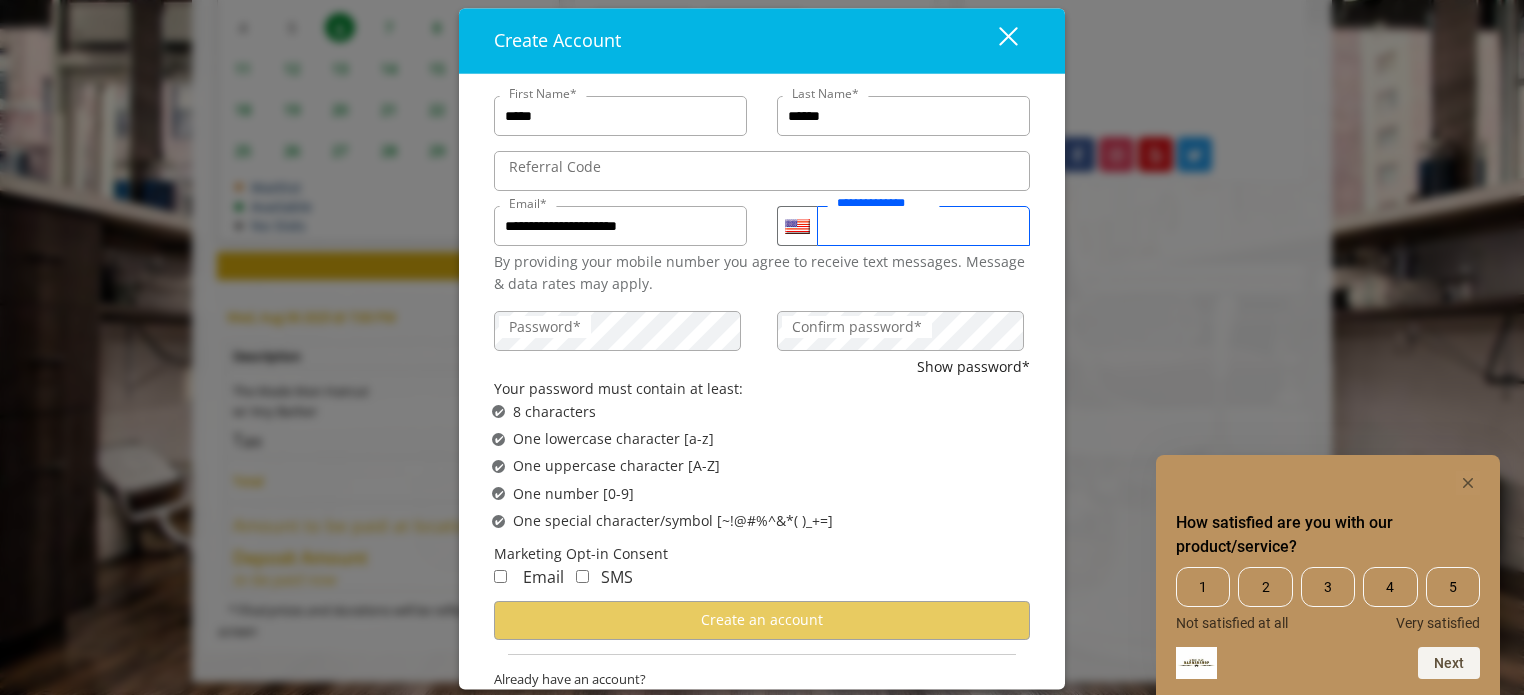 type on "**********" 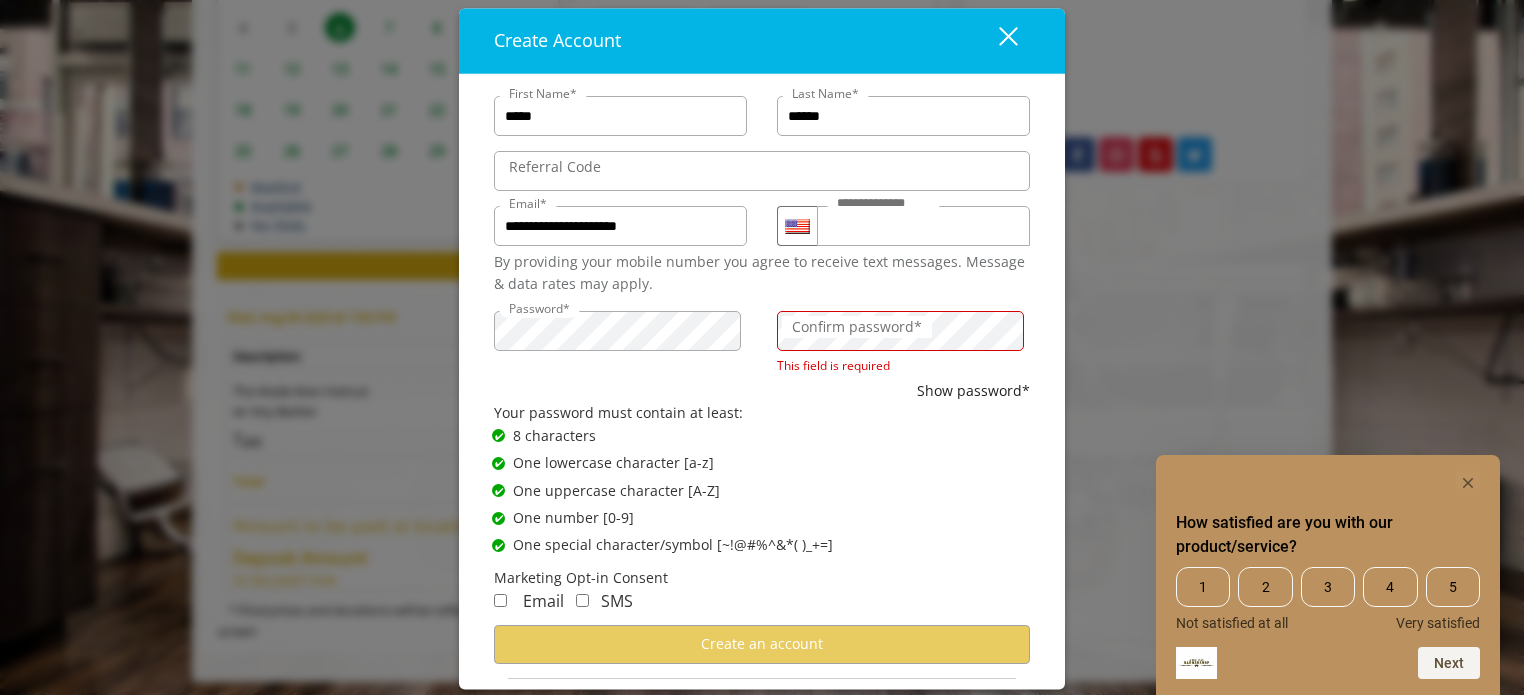 click on "Confirm password*" at bounding box center [857, 327] 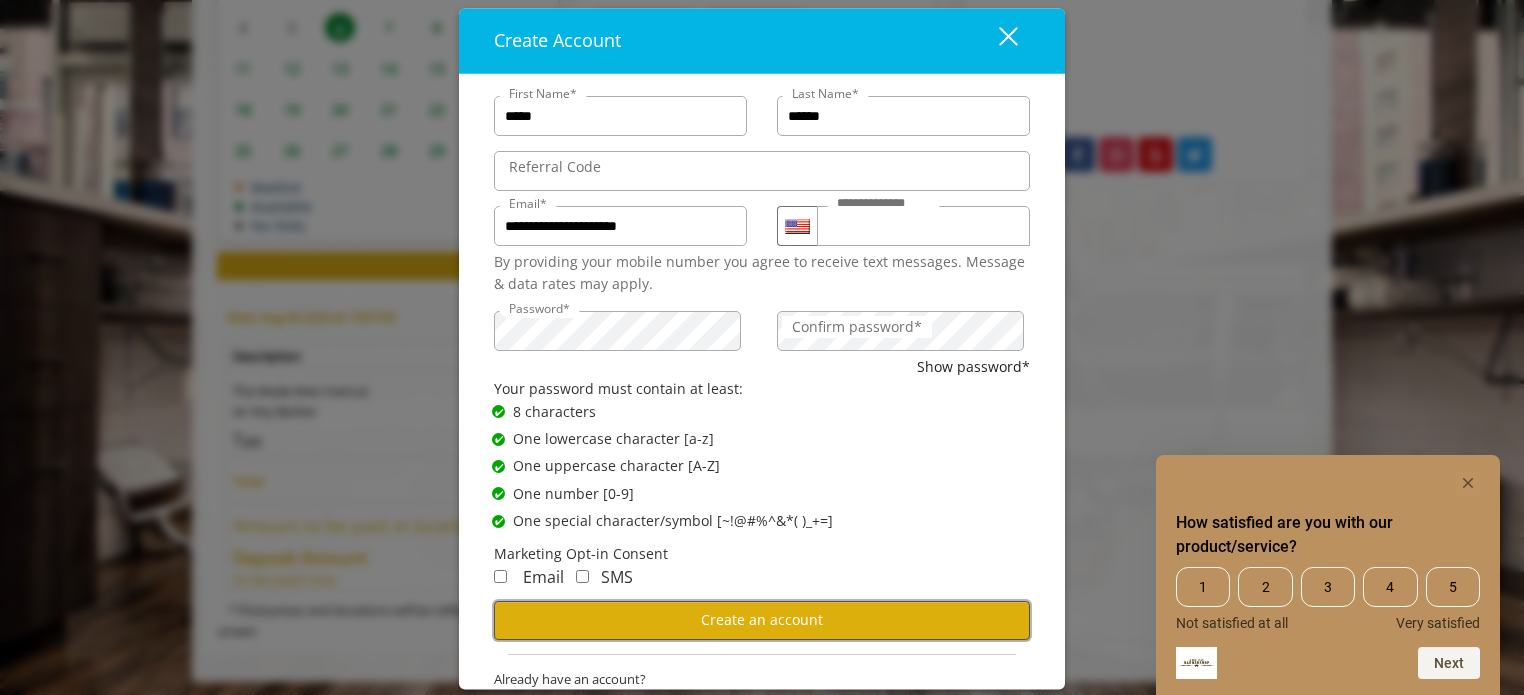 click on "Create an account" at bounding box center [762, 620] 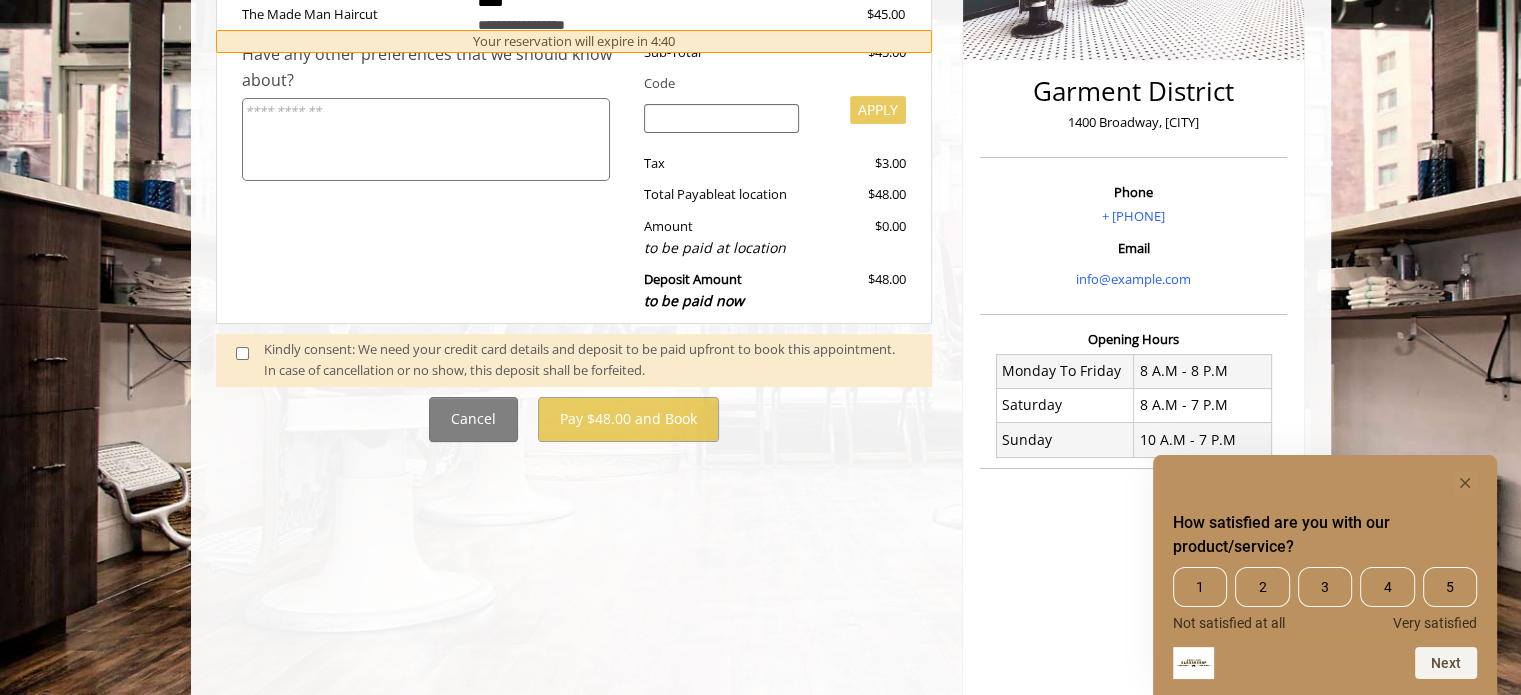 scroll, scrollTop: 500, scrollLeft: 0, axis: vertical 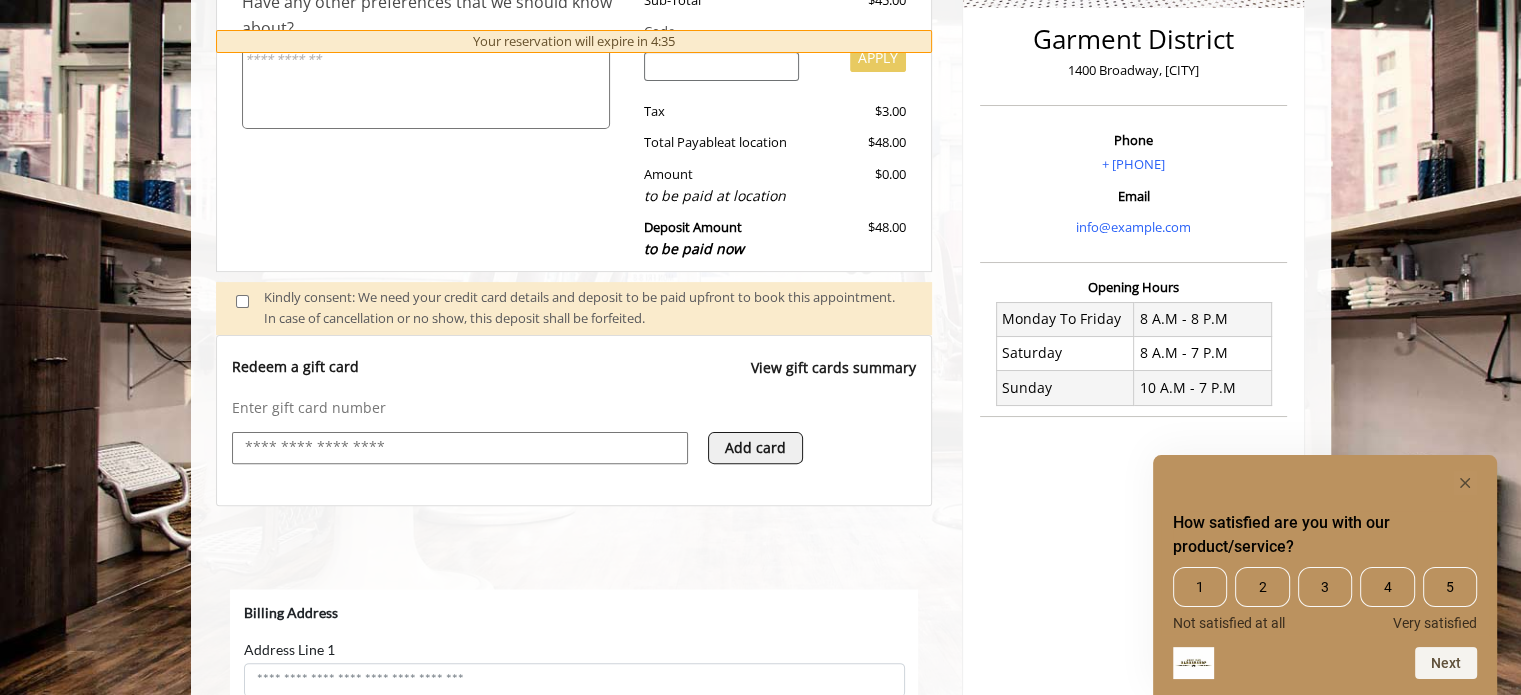 click at bounding box center [460, 448] 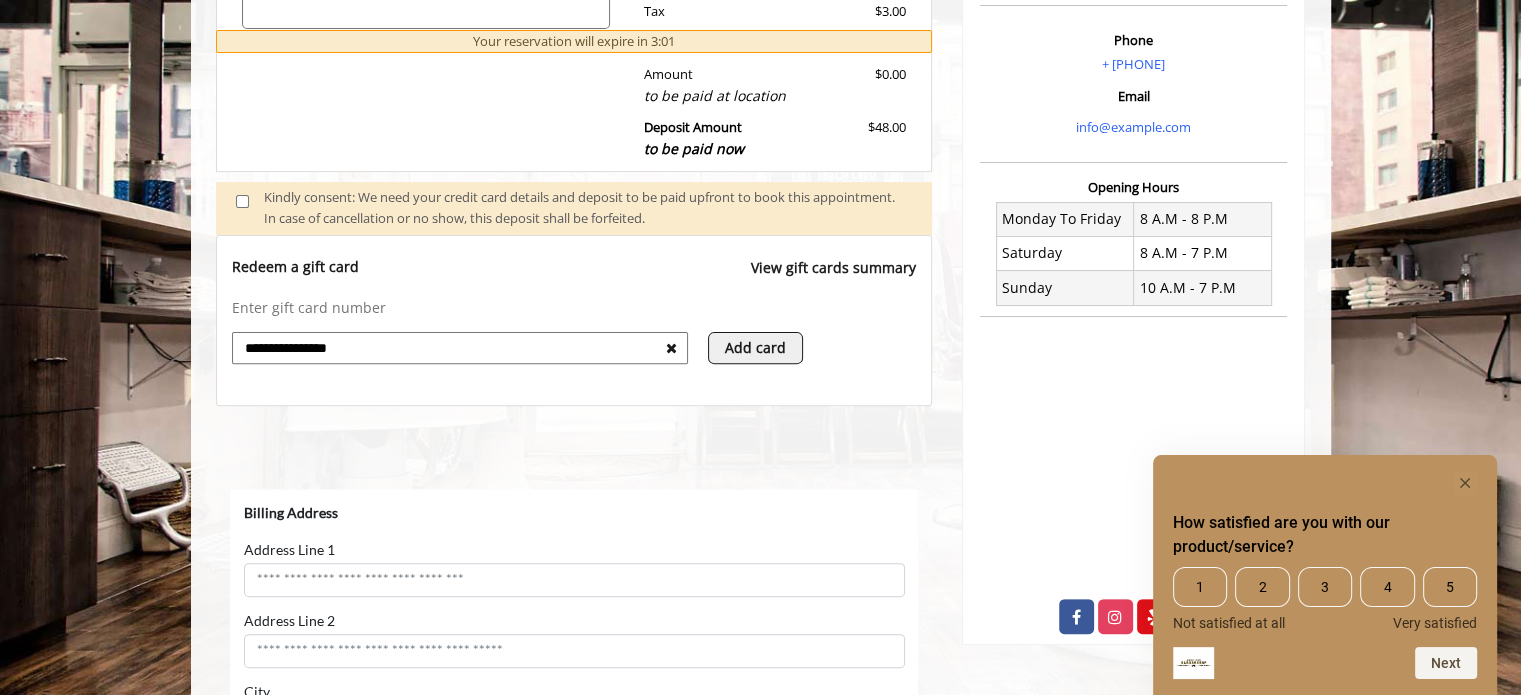 scroll, scrollTop: 700, scrollLeft: 0, axis: vertical 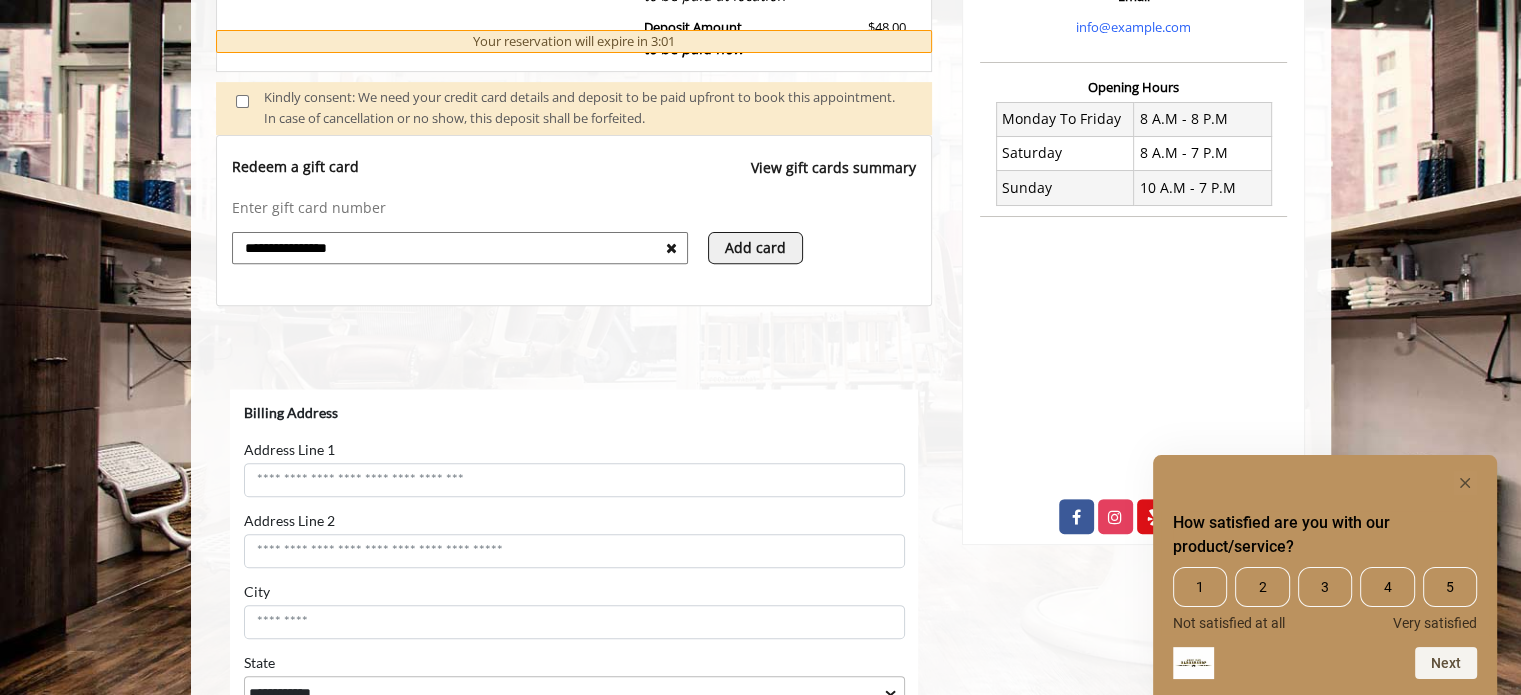 type on "**********" 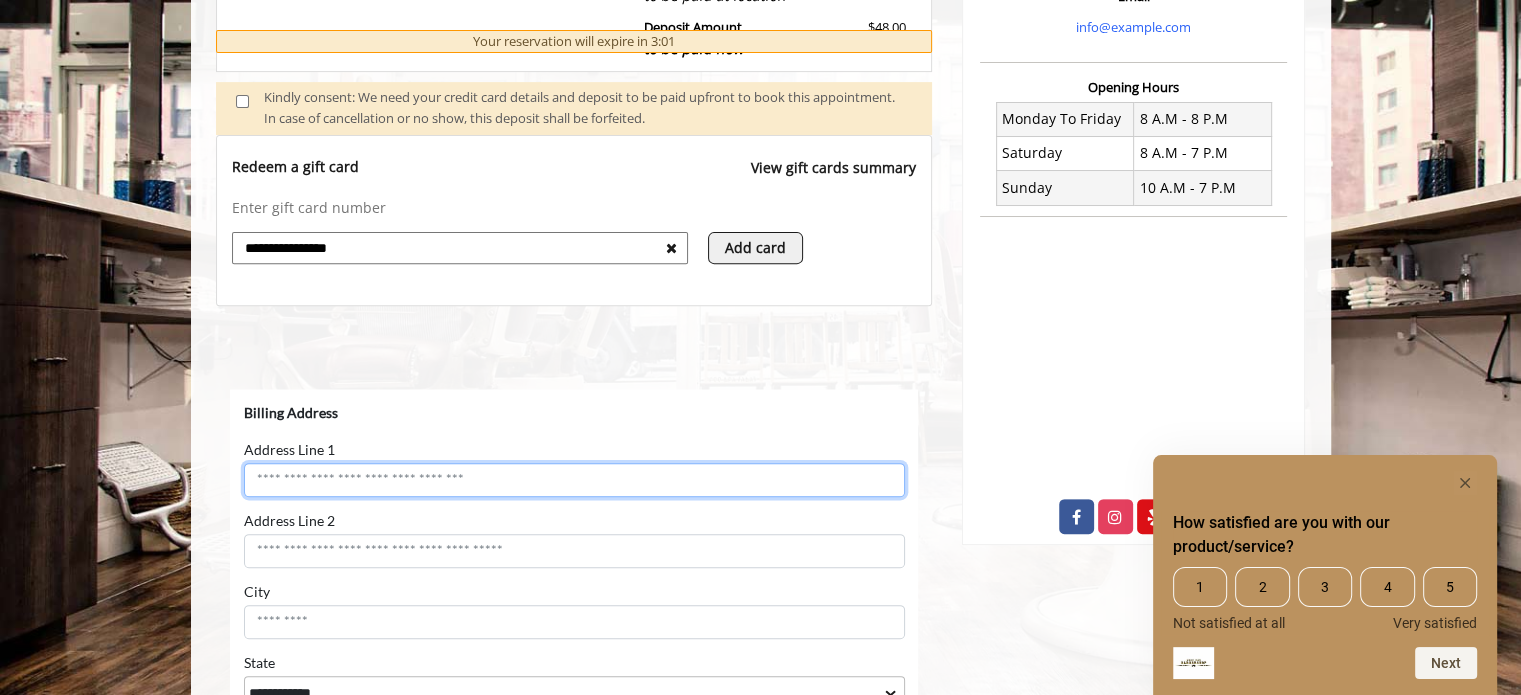 click on "Address Line 1" at bounding box center (573, 480) 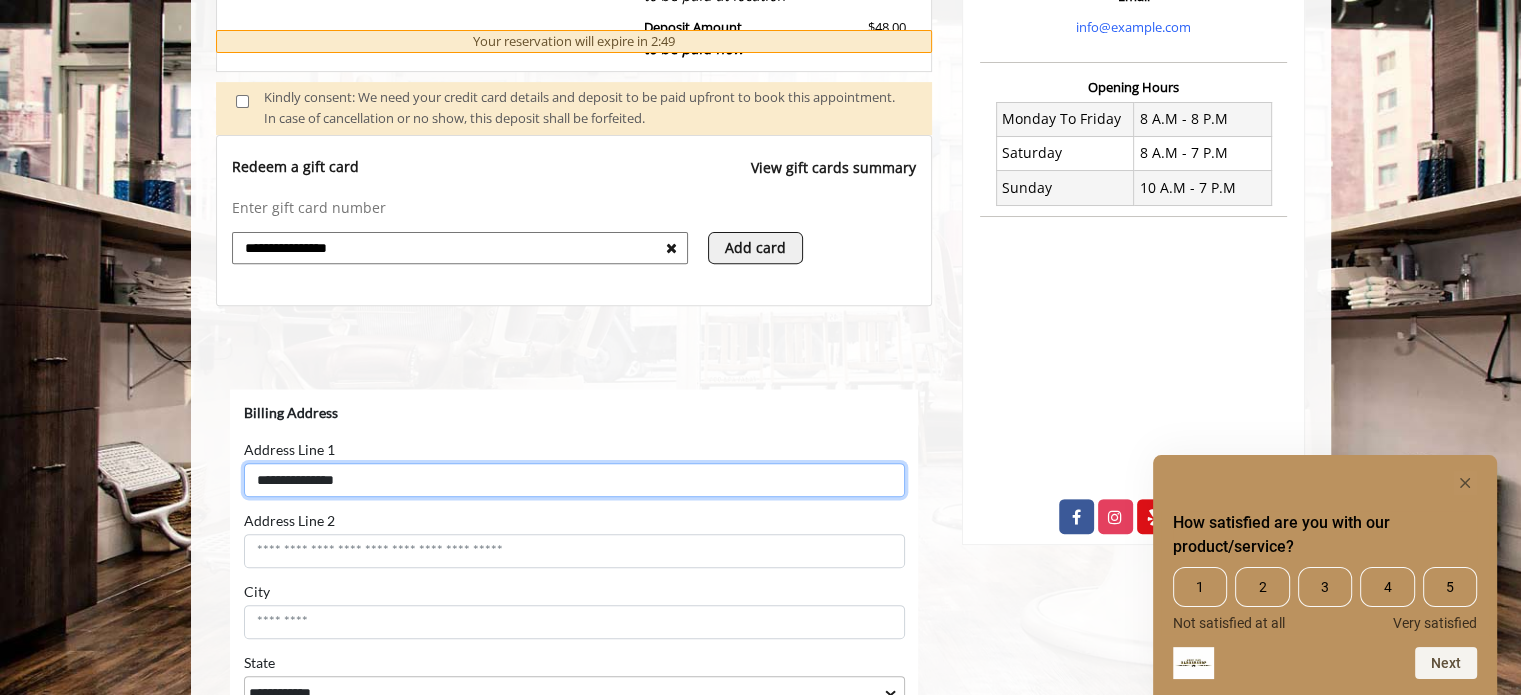 type on "**********" 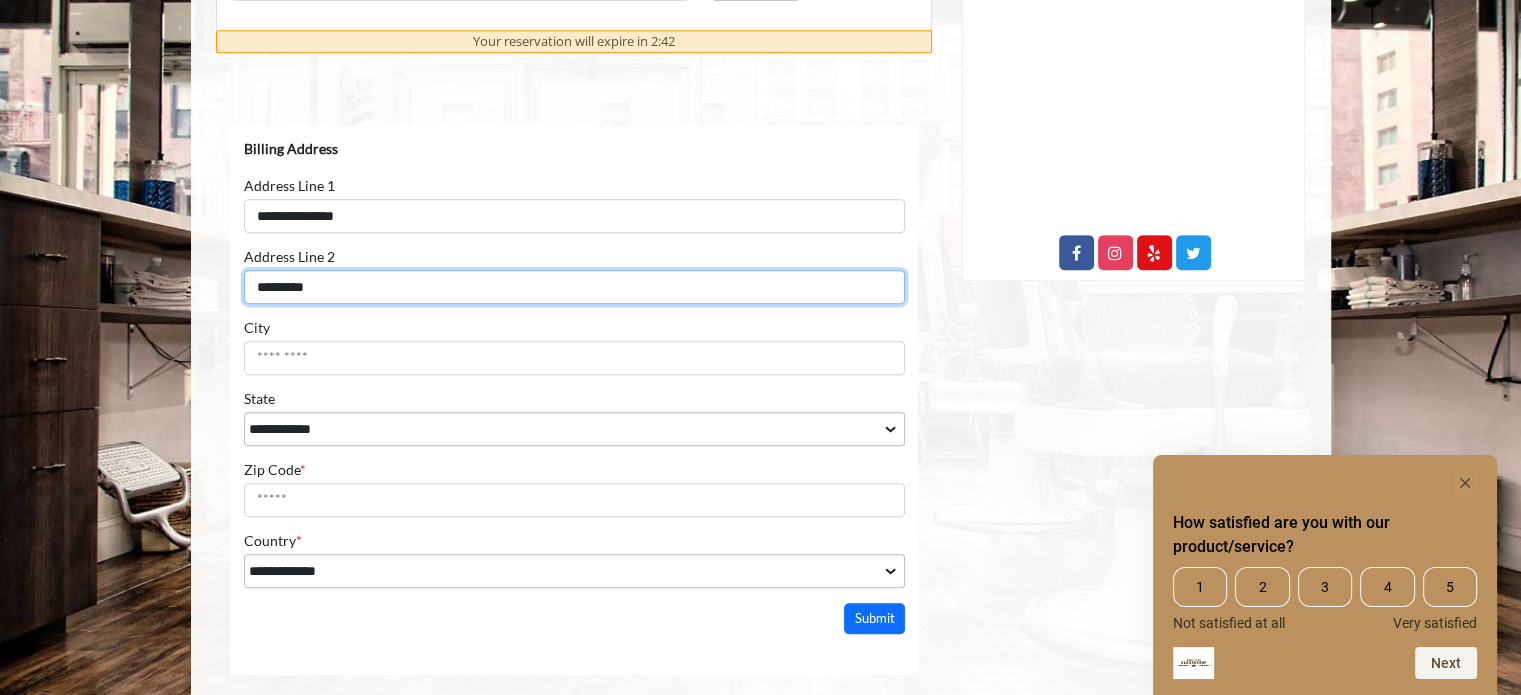 scroll, scrollTop: 1000, scrollLeft: 0, axis: vertical 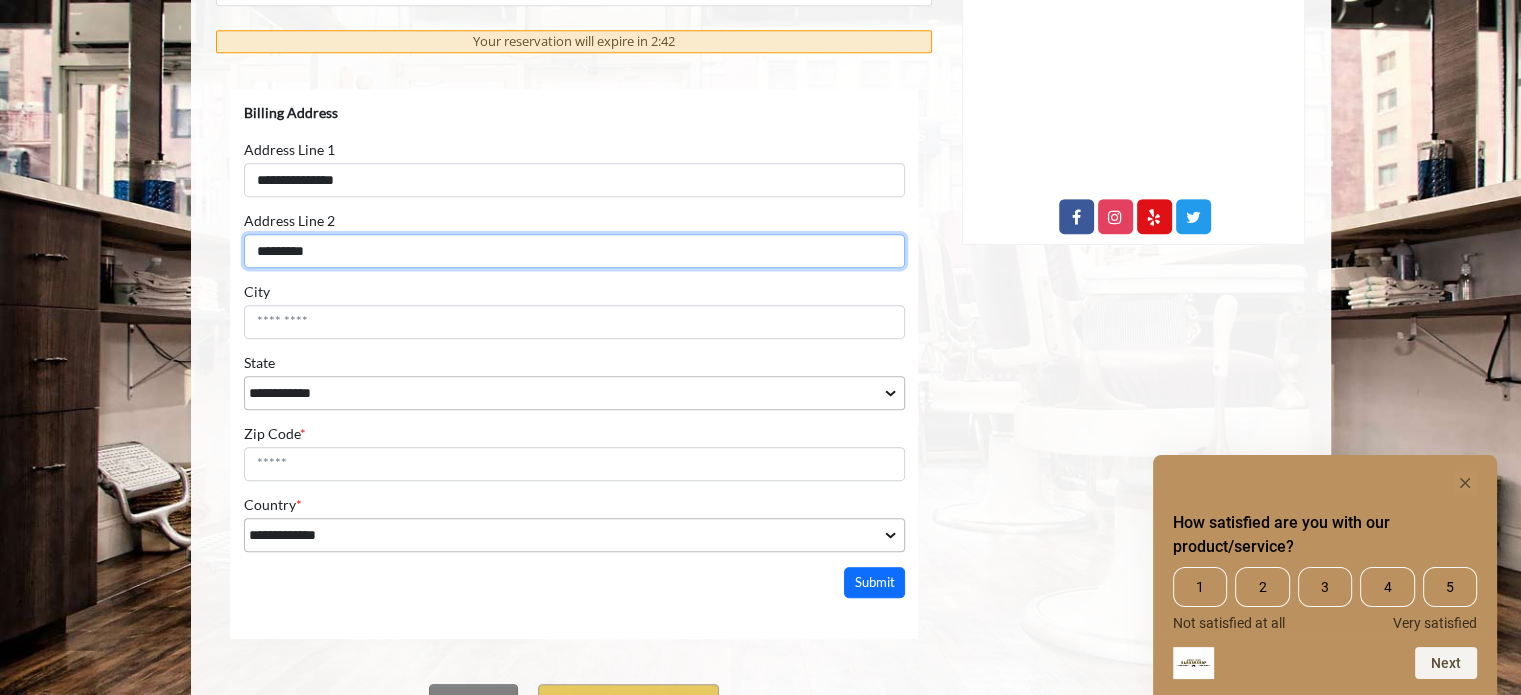 type on "*********" 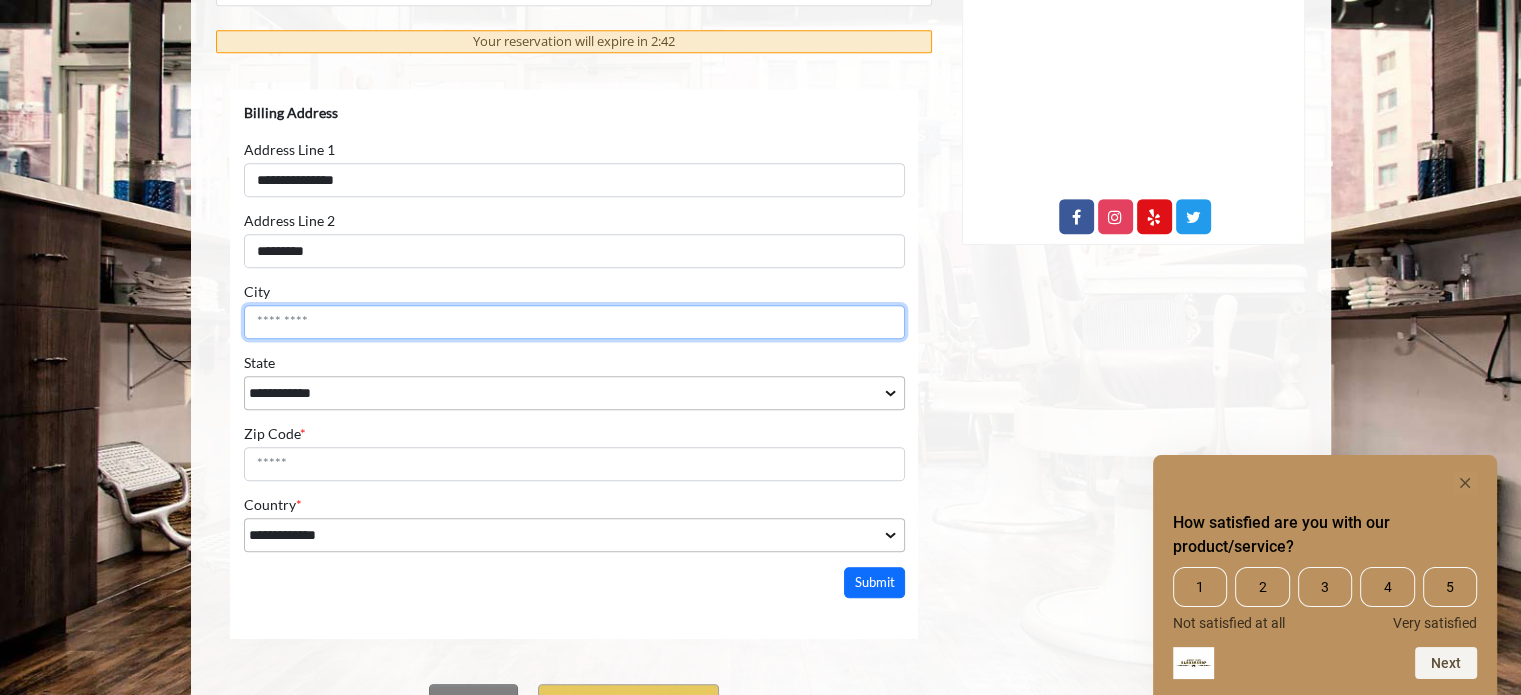 click on "City" at bounding box center (573, 322) 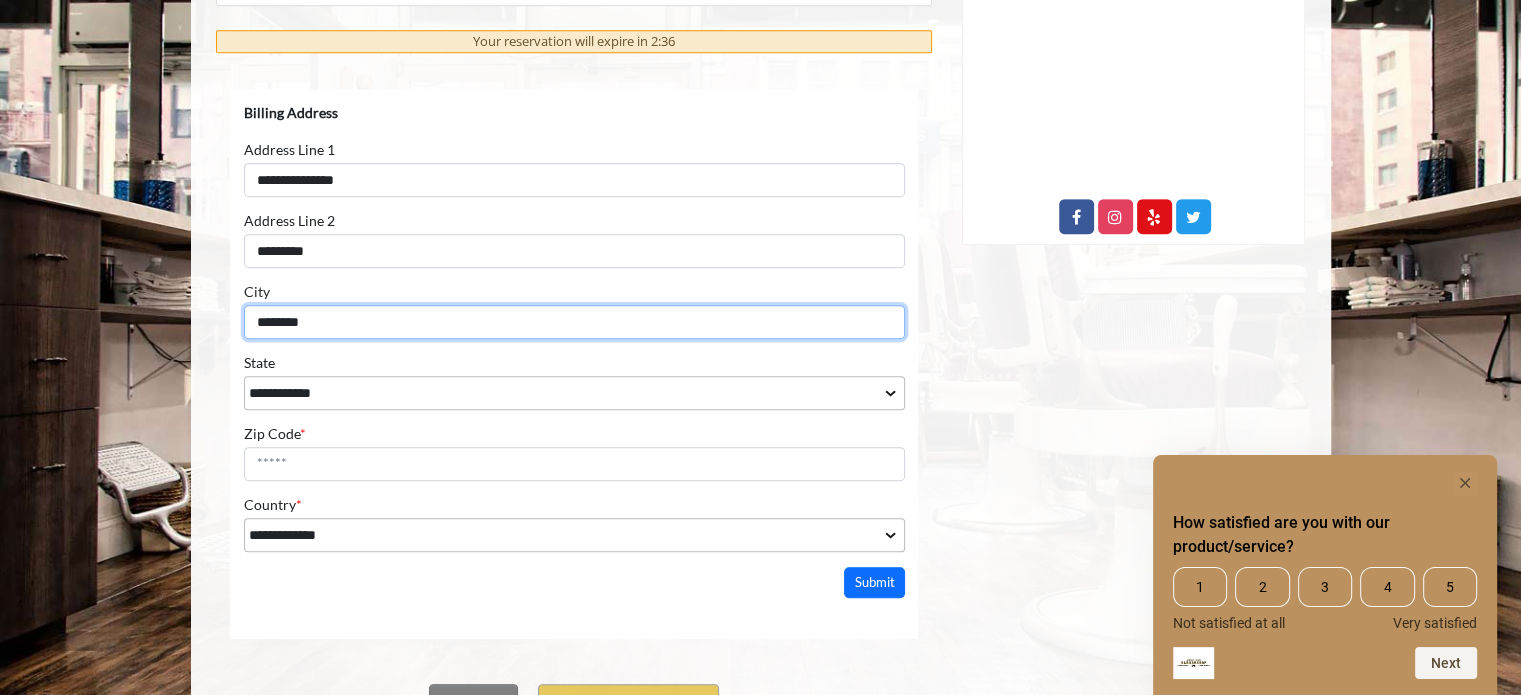 type on "********" 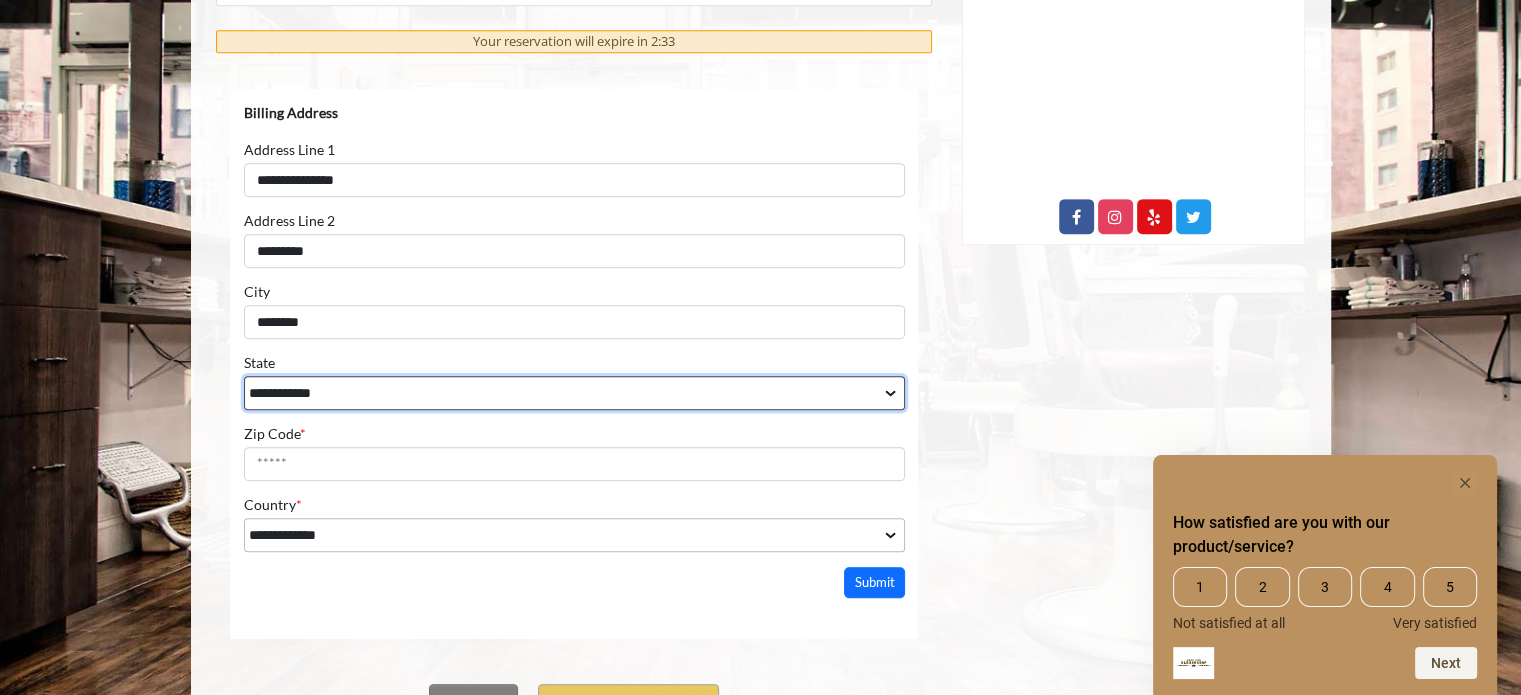 select on "**" 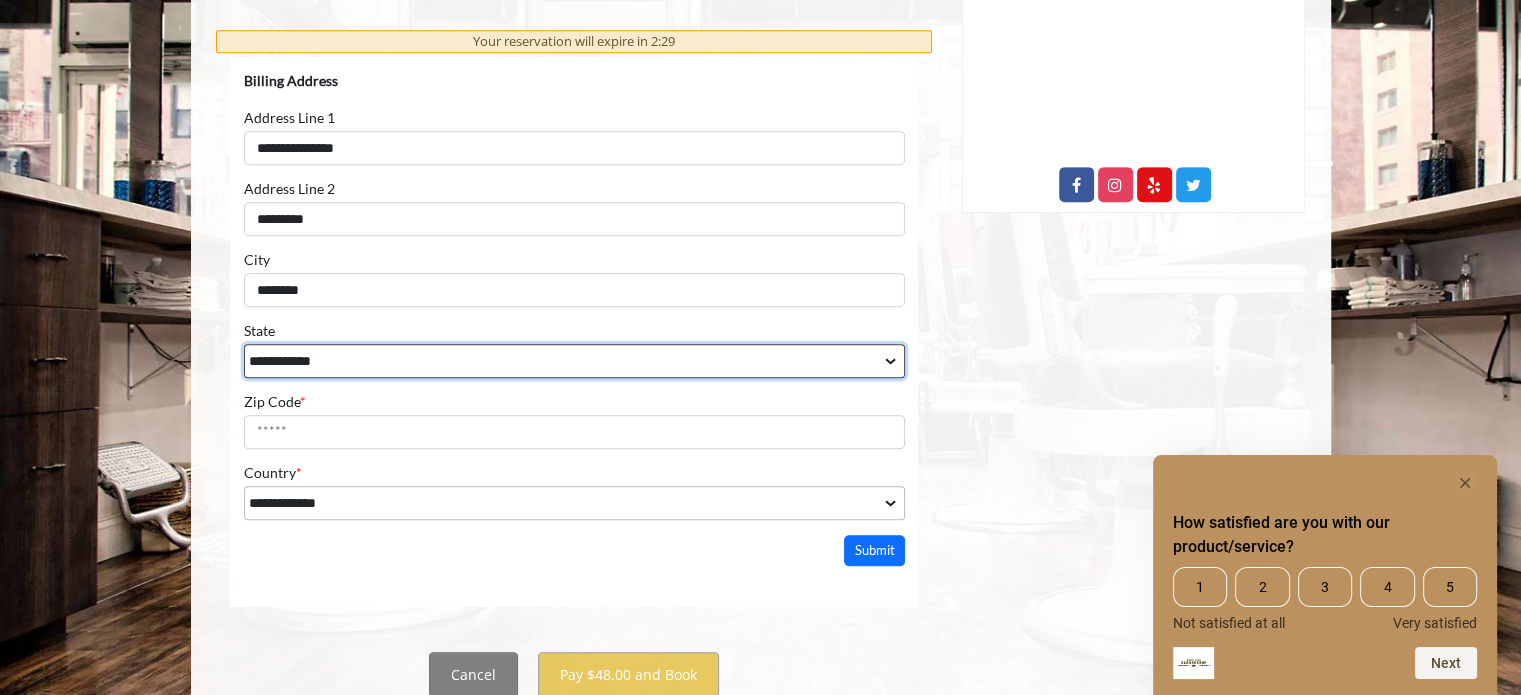 scroll, scrollTop: 1002, scrollLeft: 0, axis: vertical 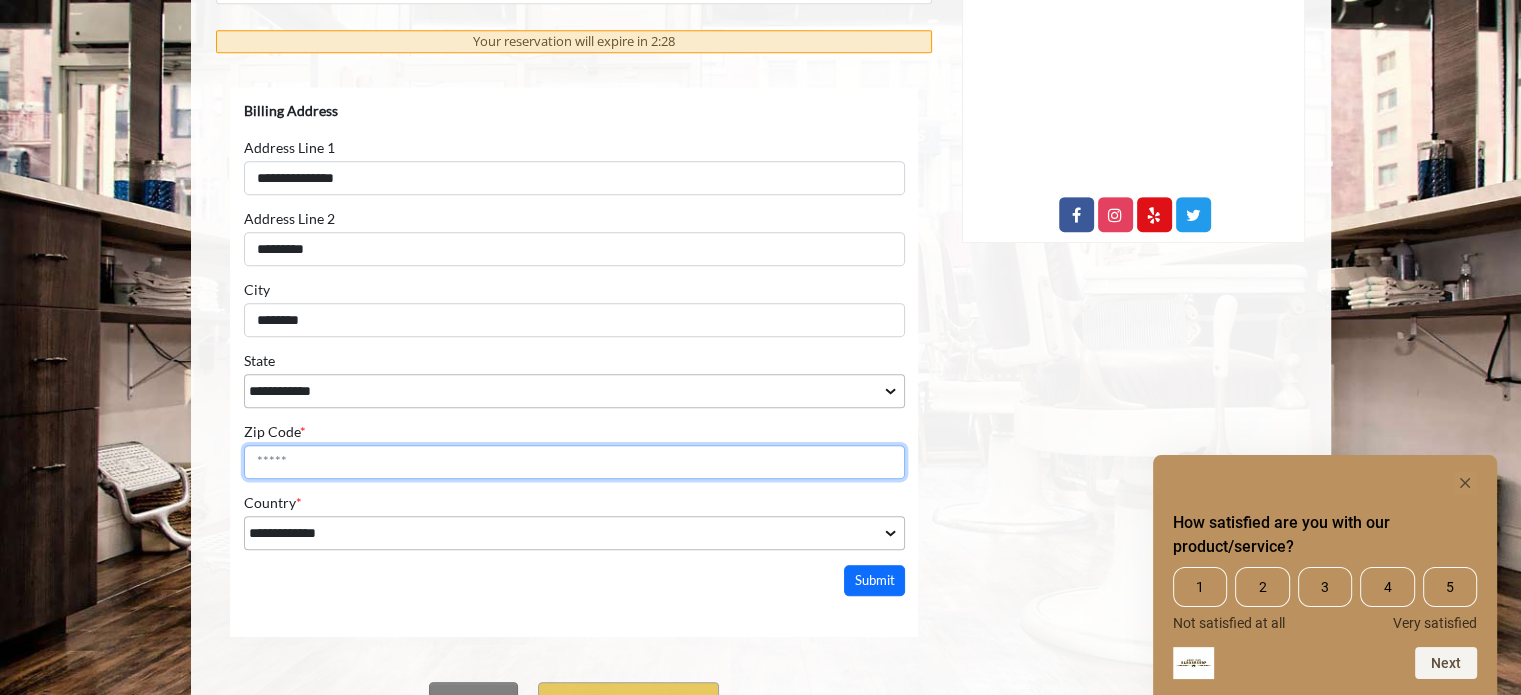 click on "Zip Code  *" at bounding box center [573, 462] 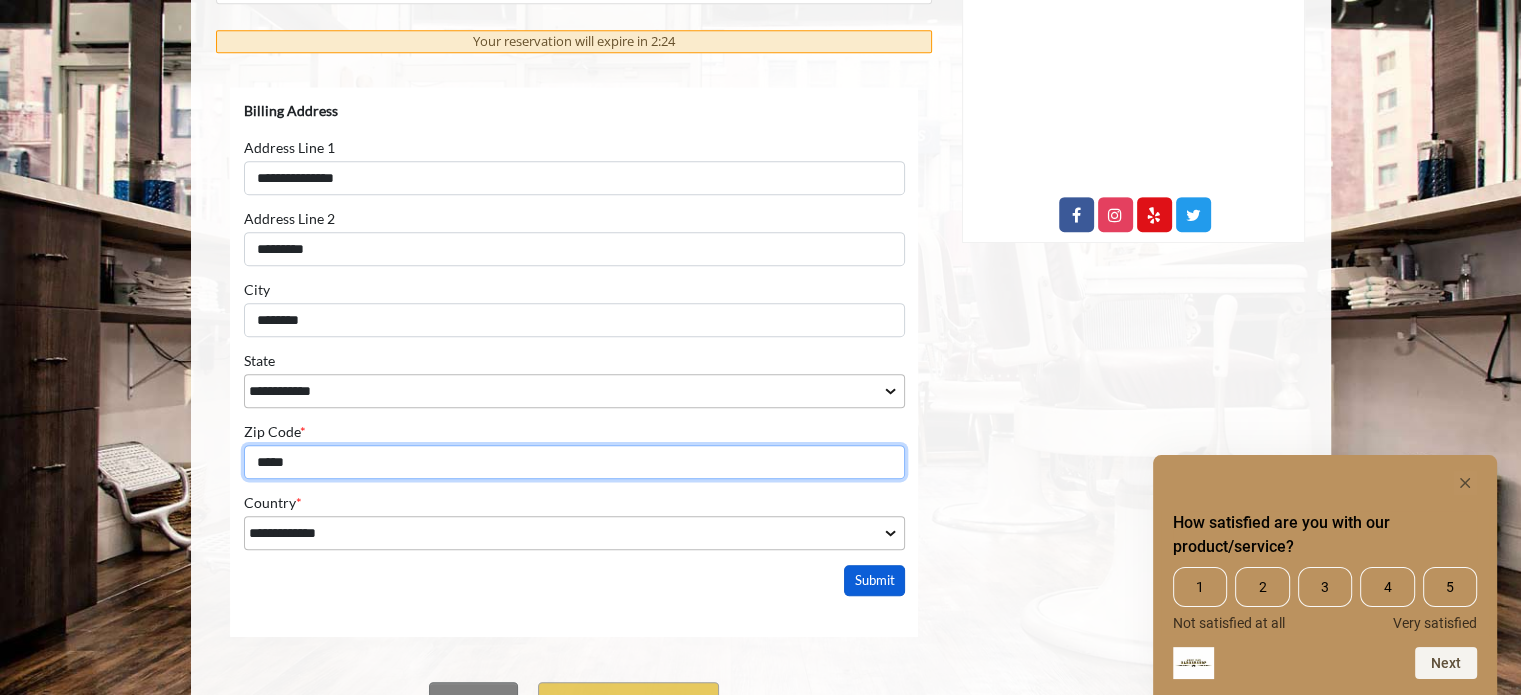 type on "*****" 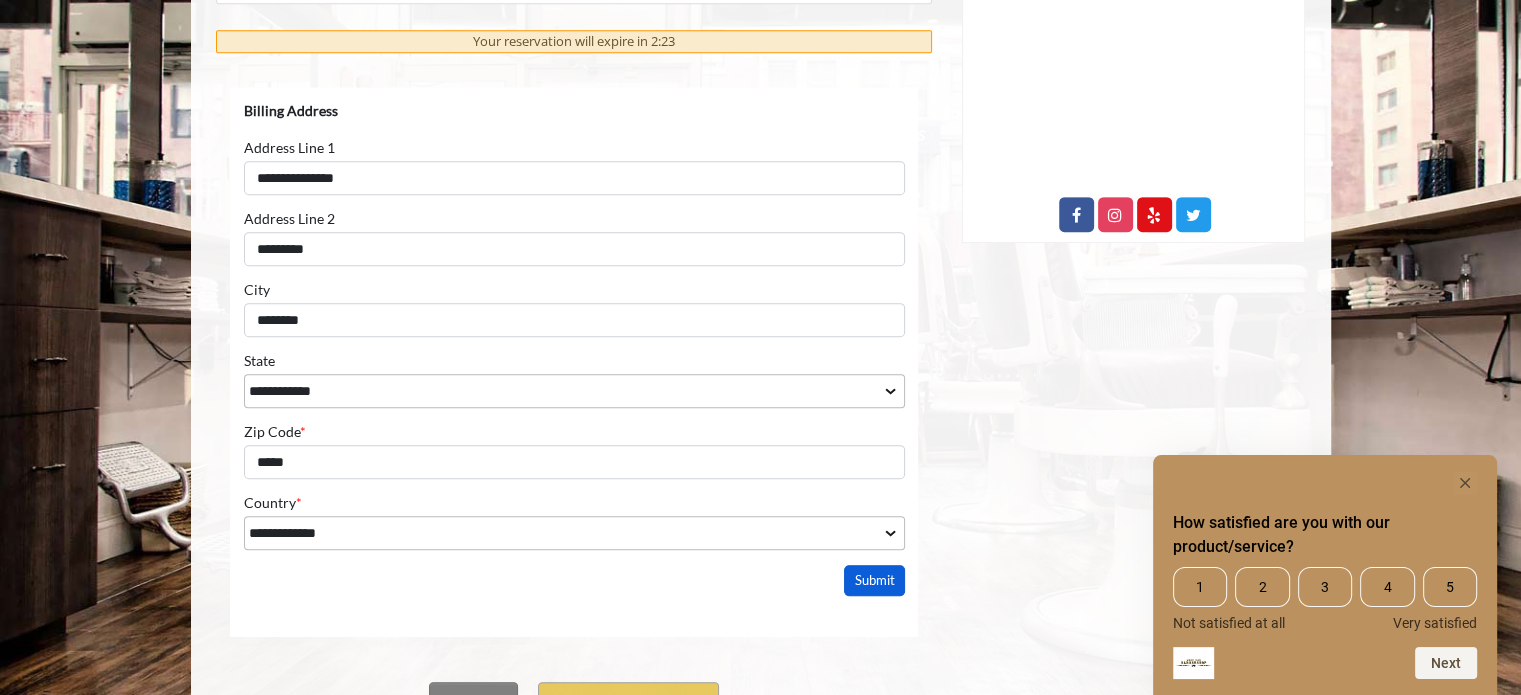 click on "Submit" at bounding box center (874, 580) 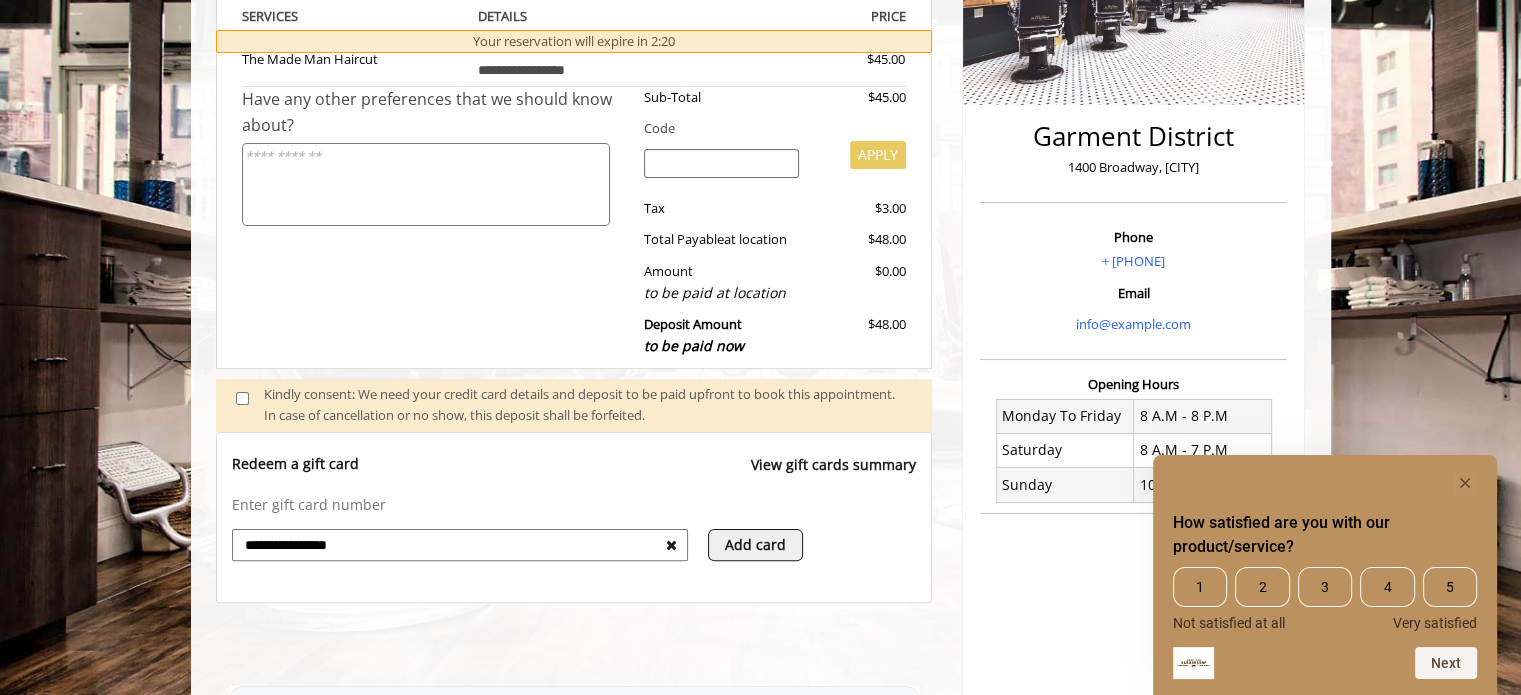 scroll, scrollTop: 402, scrollLeft: 0, axis: vertical 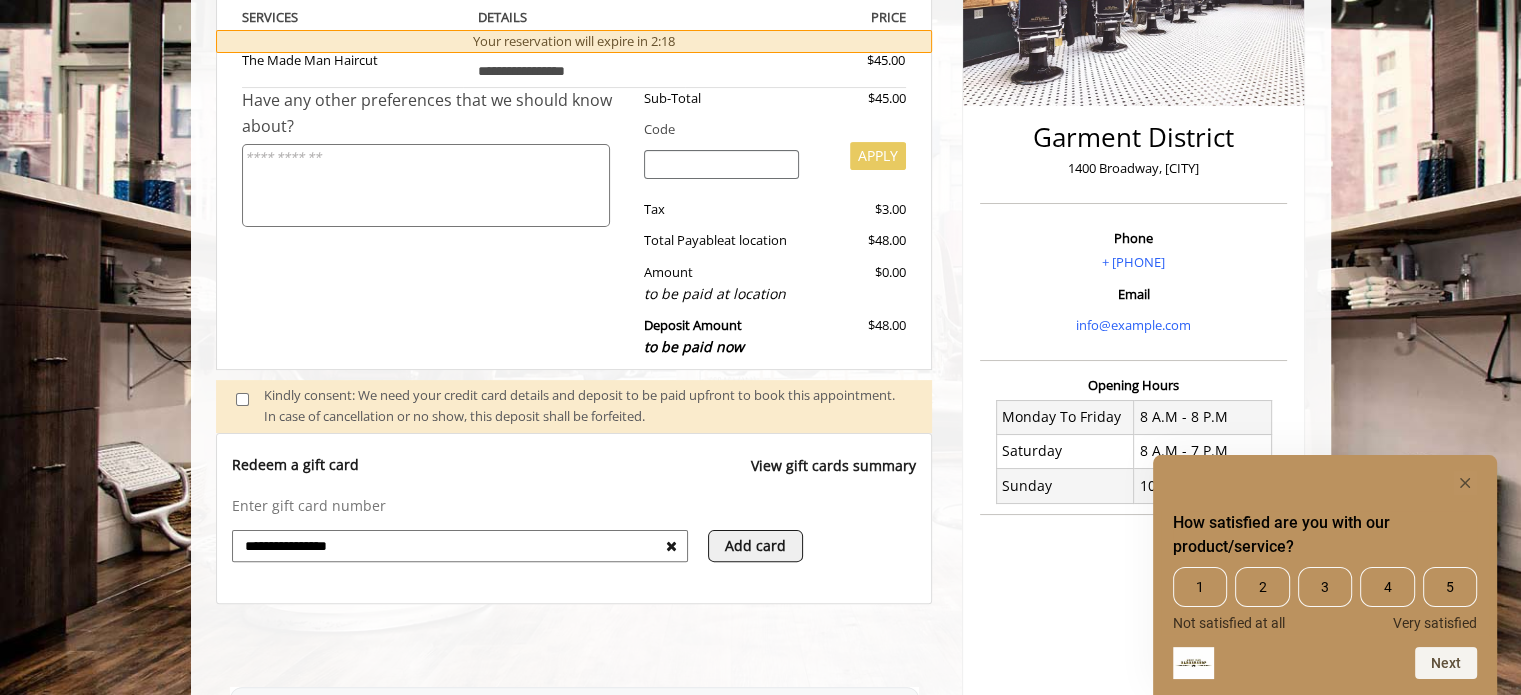 click at bounding box center [671, 546] 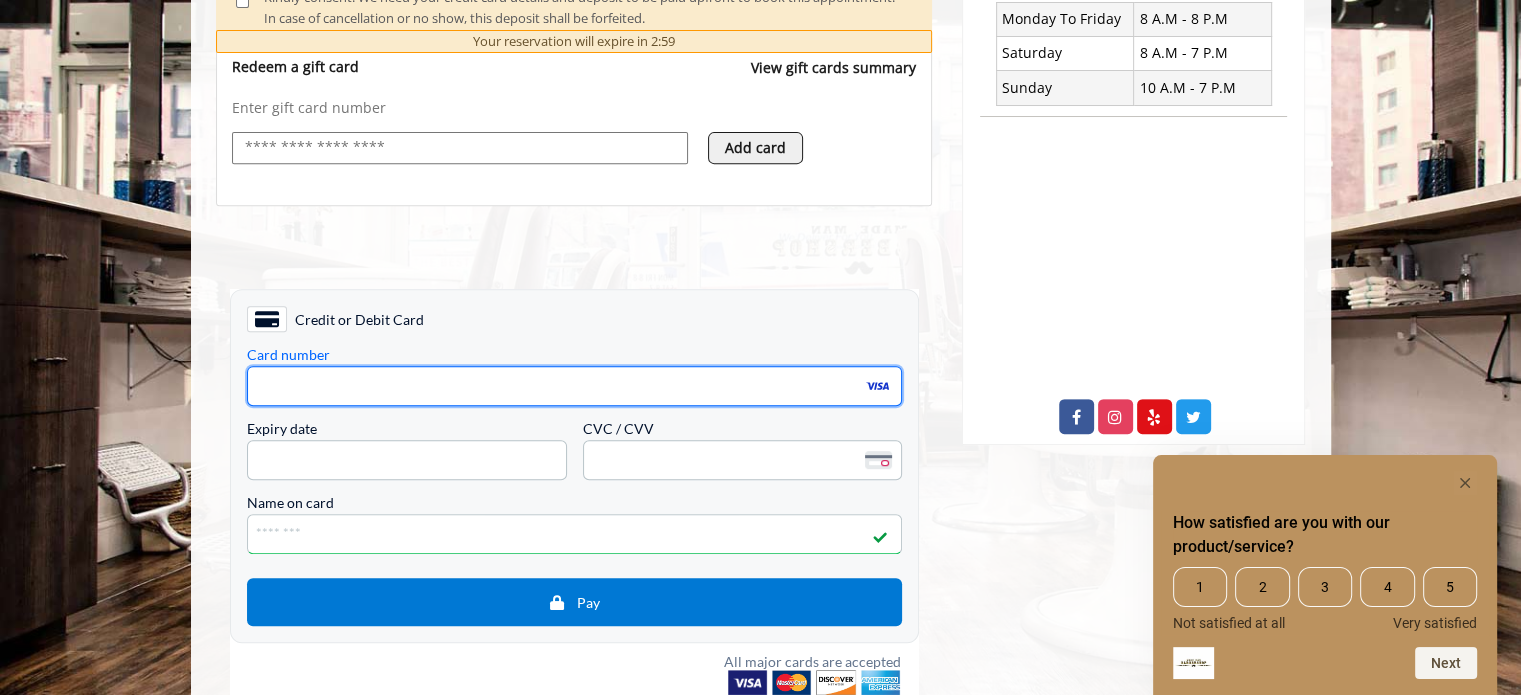 scroll, scrollTop: 900, scrollLeft: 0, axis: vertical 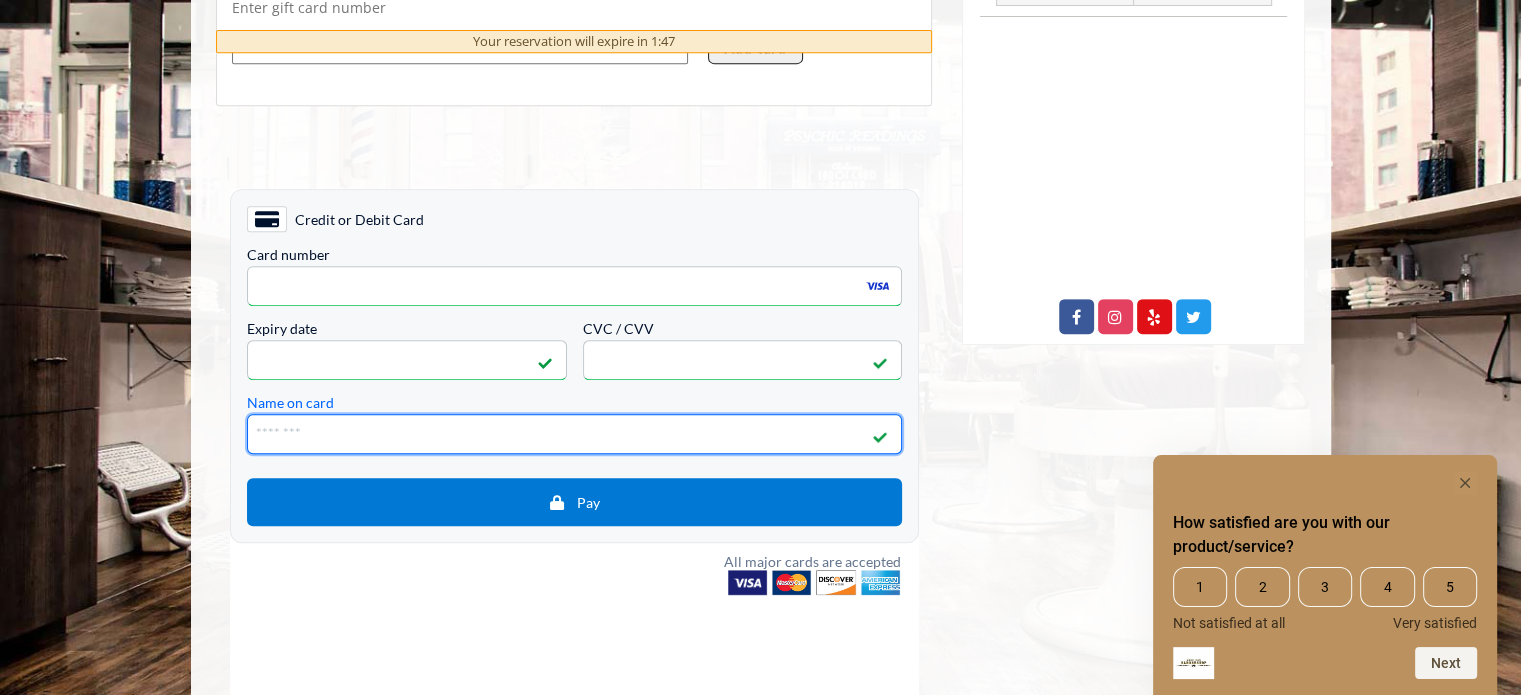 click on "Name on card" at bounding box center (573, 434) 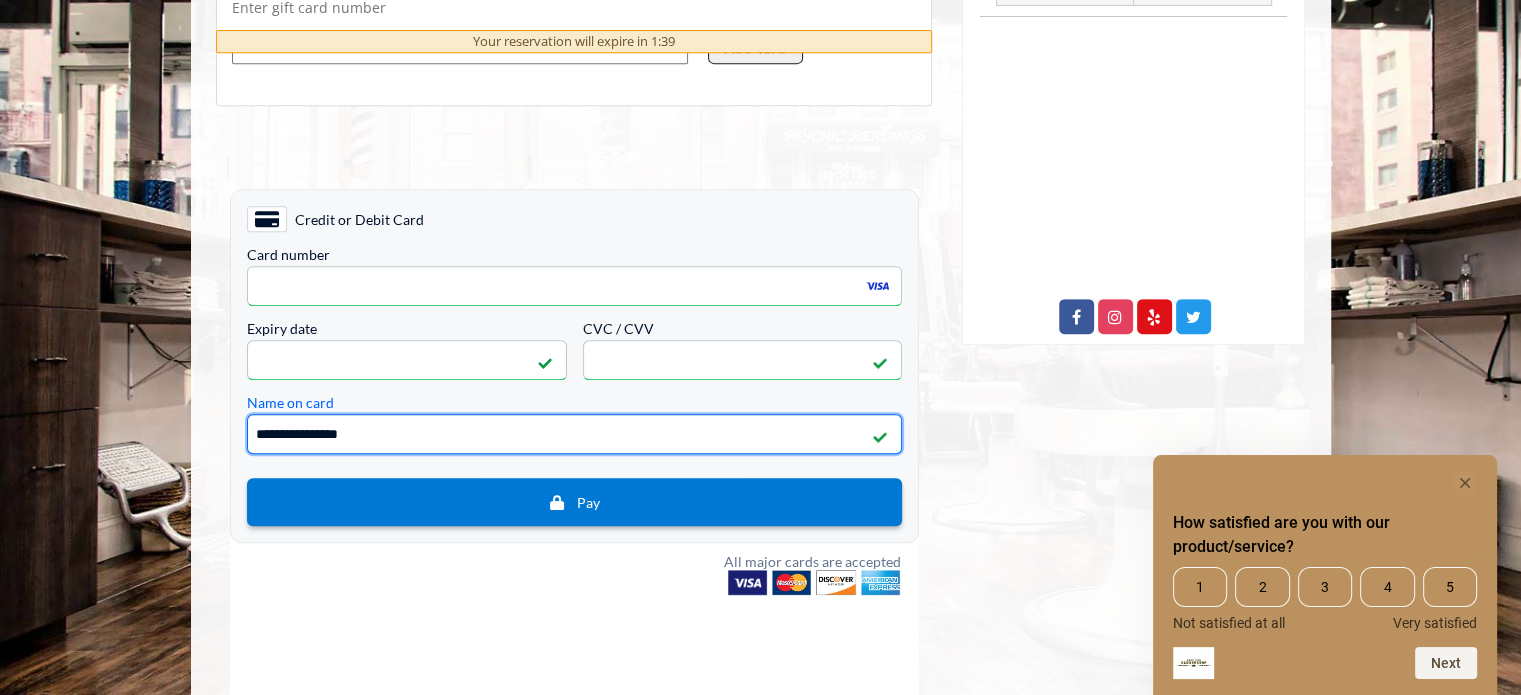 type on "**********" 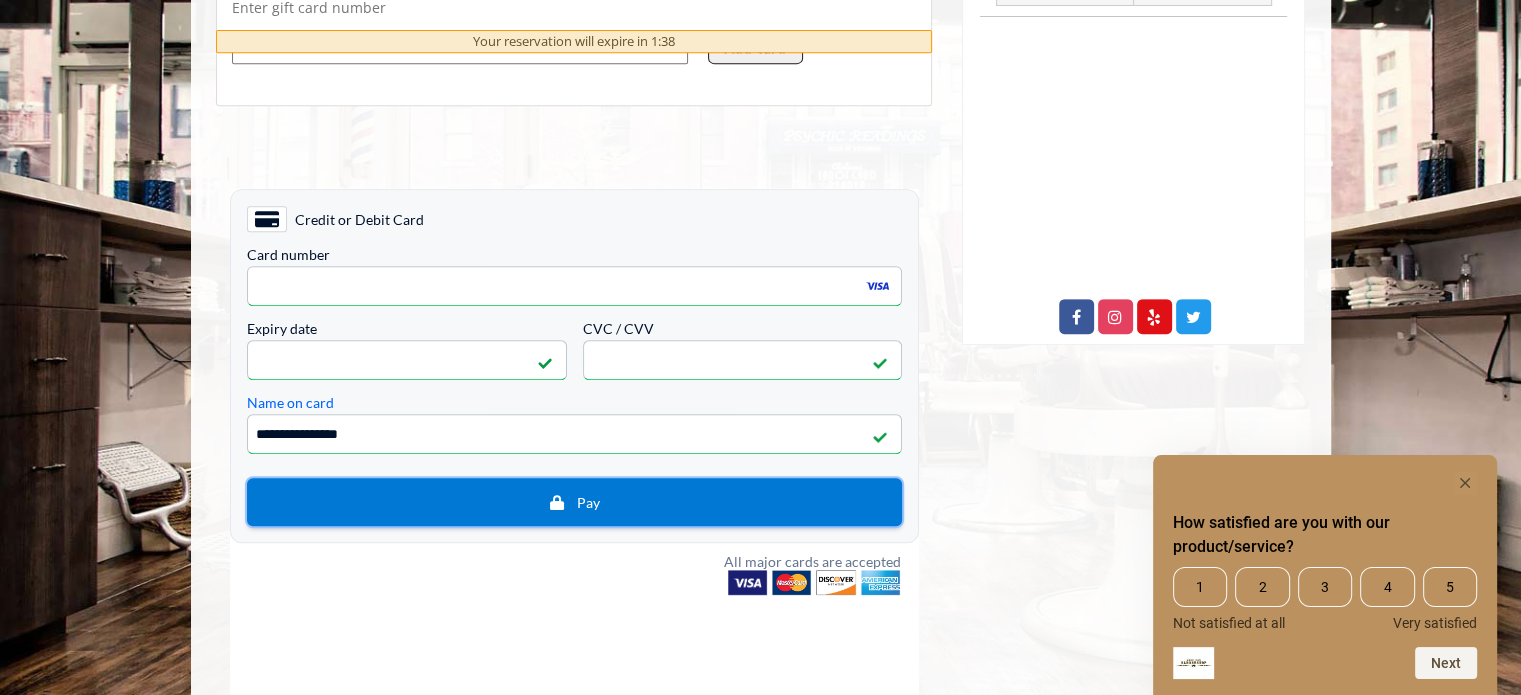 click on "Pay" at bounding box center (573, 502) 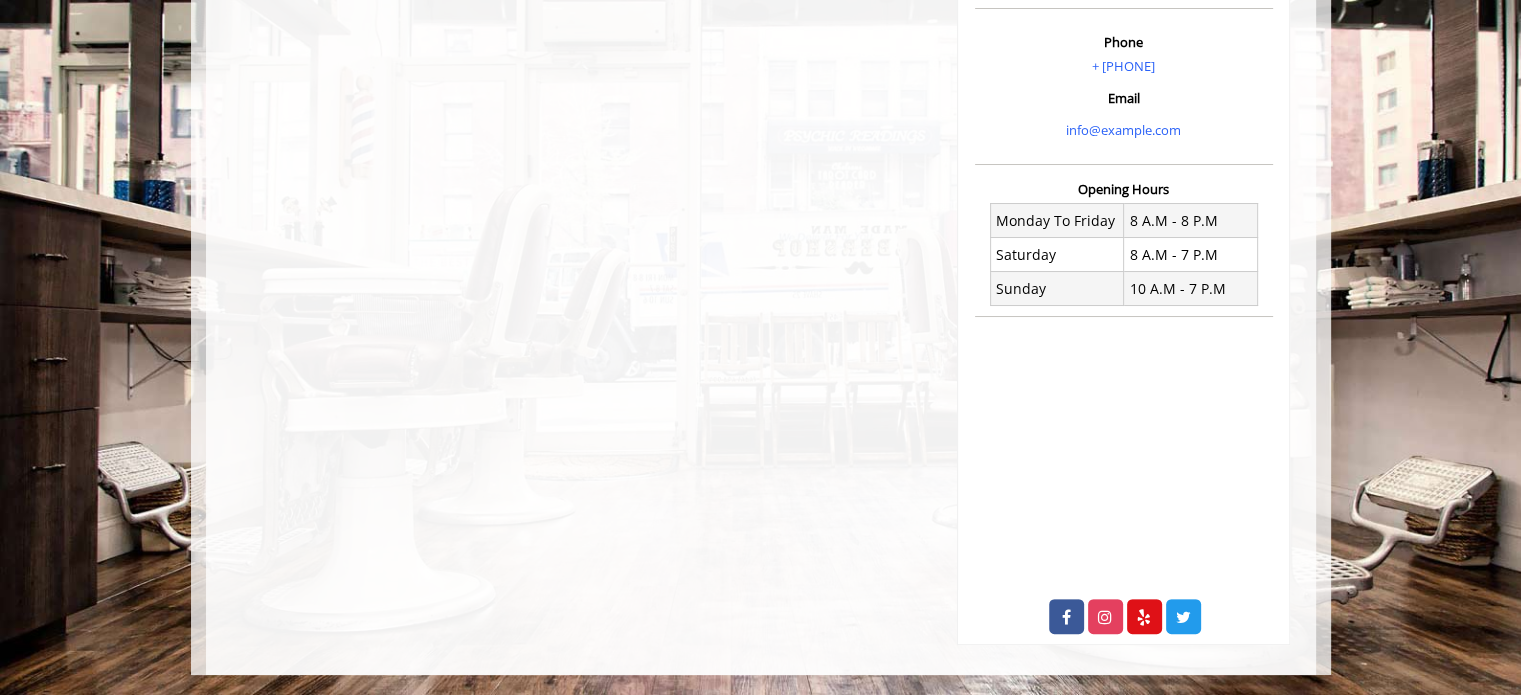 scroll, scrollTop: 0, scrollLeft: 0, axis: both 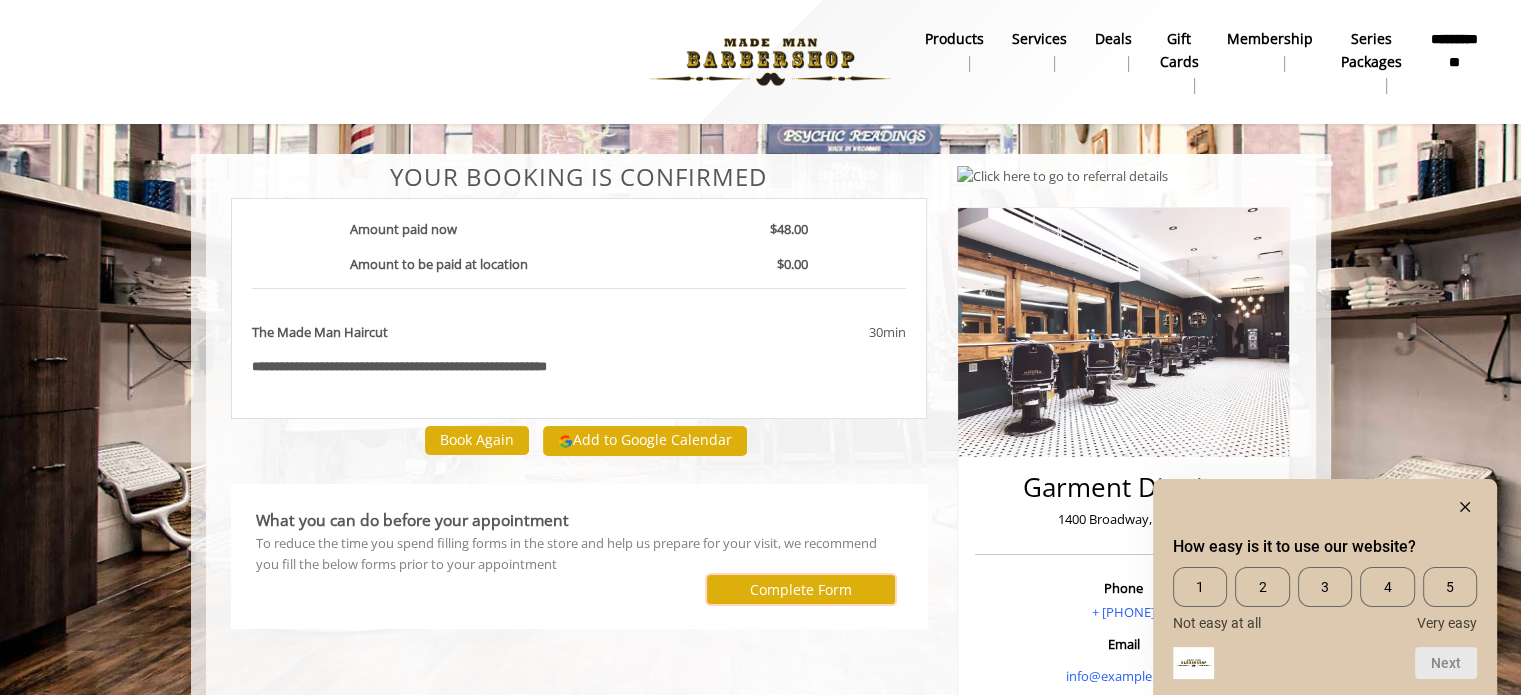 click on "Complete Form" at bounding box center (801, 589) 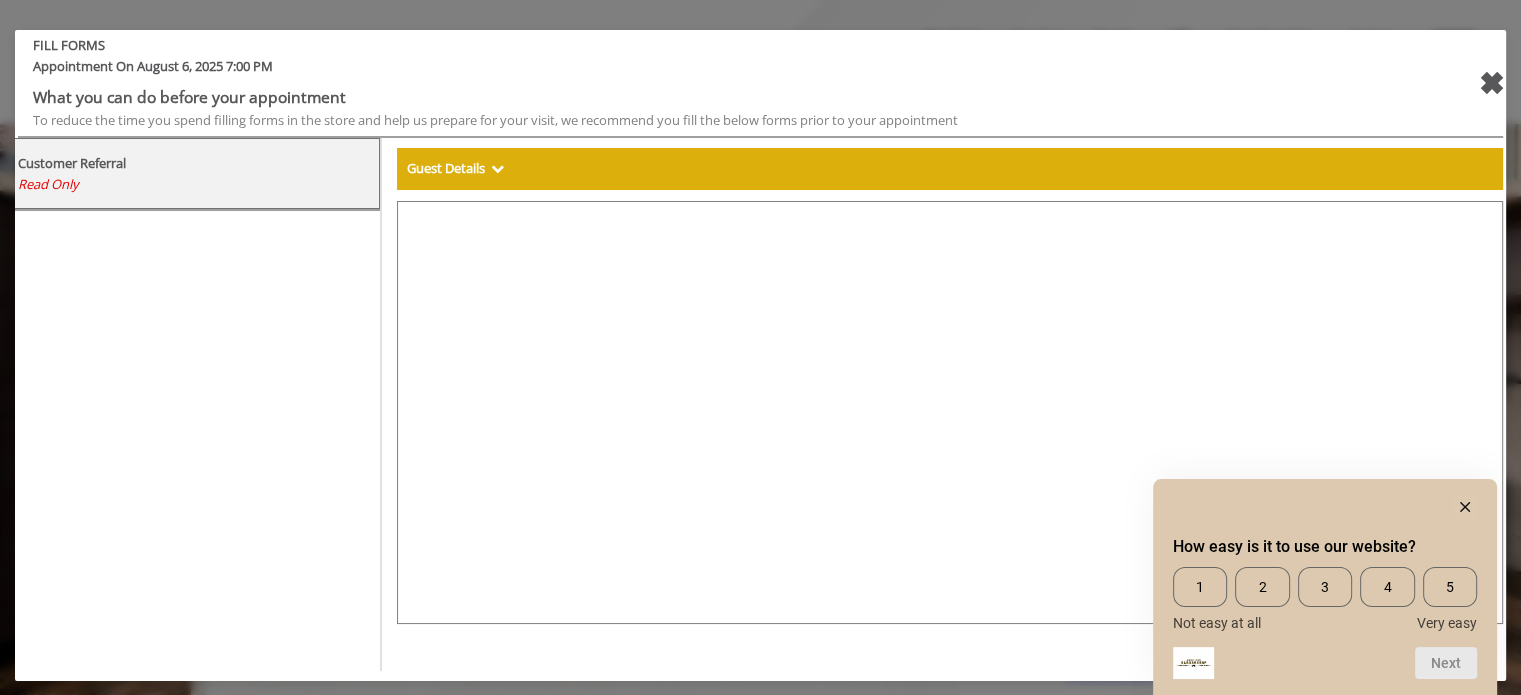 select on "***" 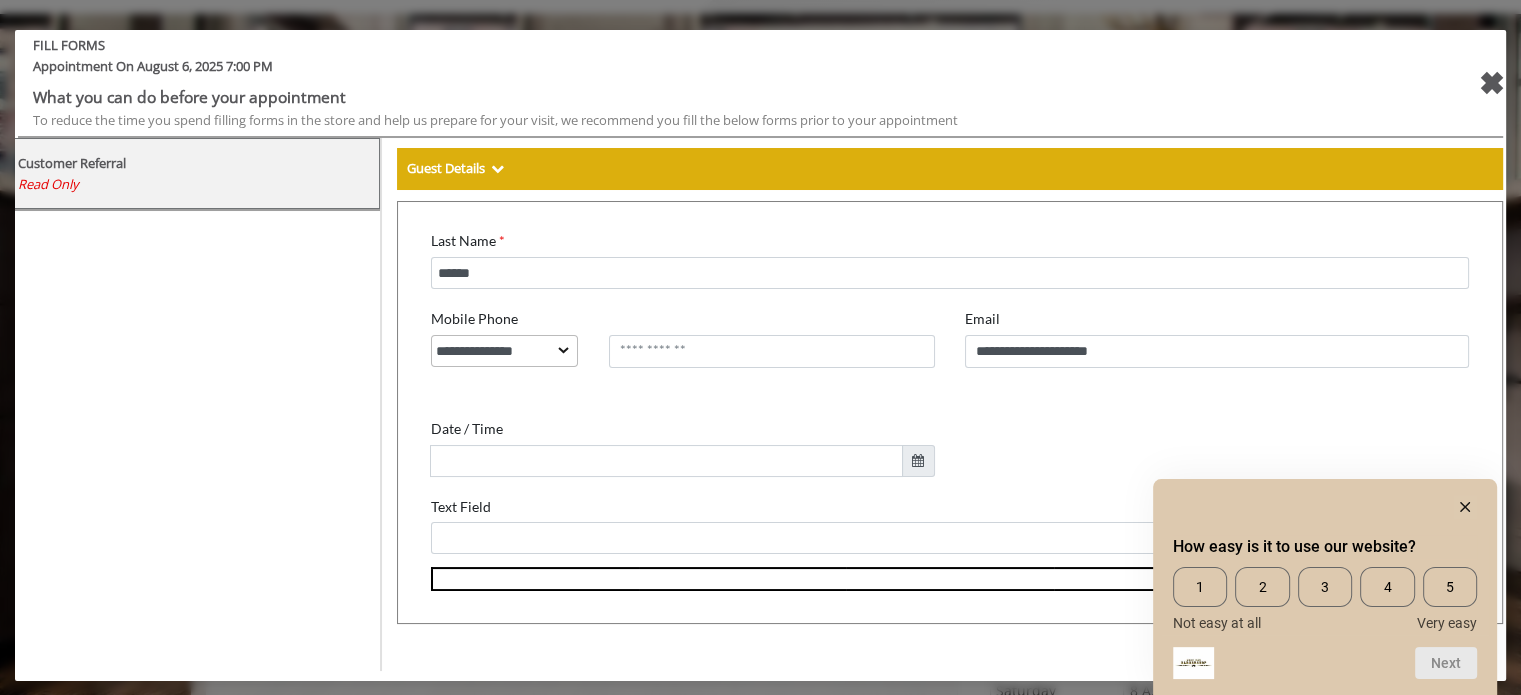 scroll, scrollTop: 200, scrollLeft: 0, axis: vertical 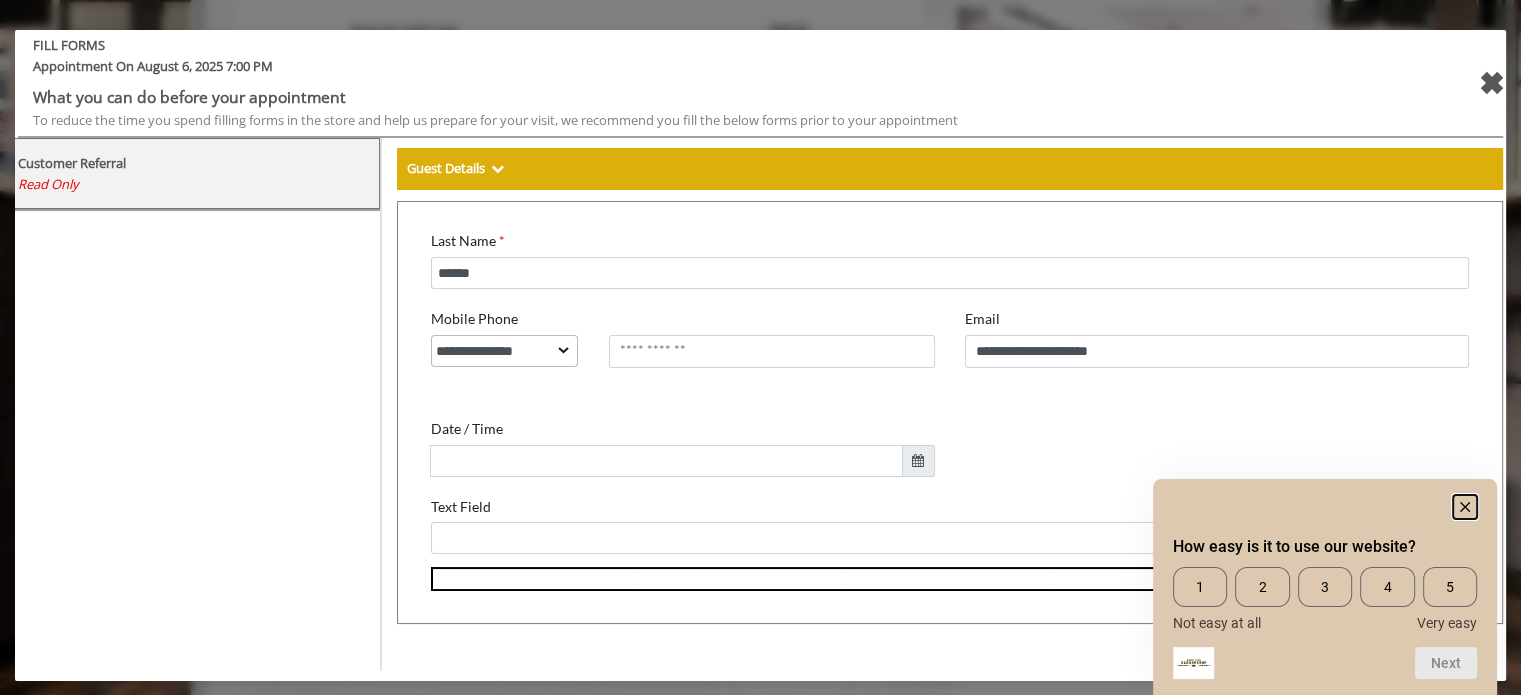 click 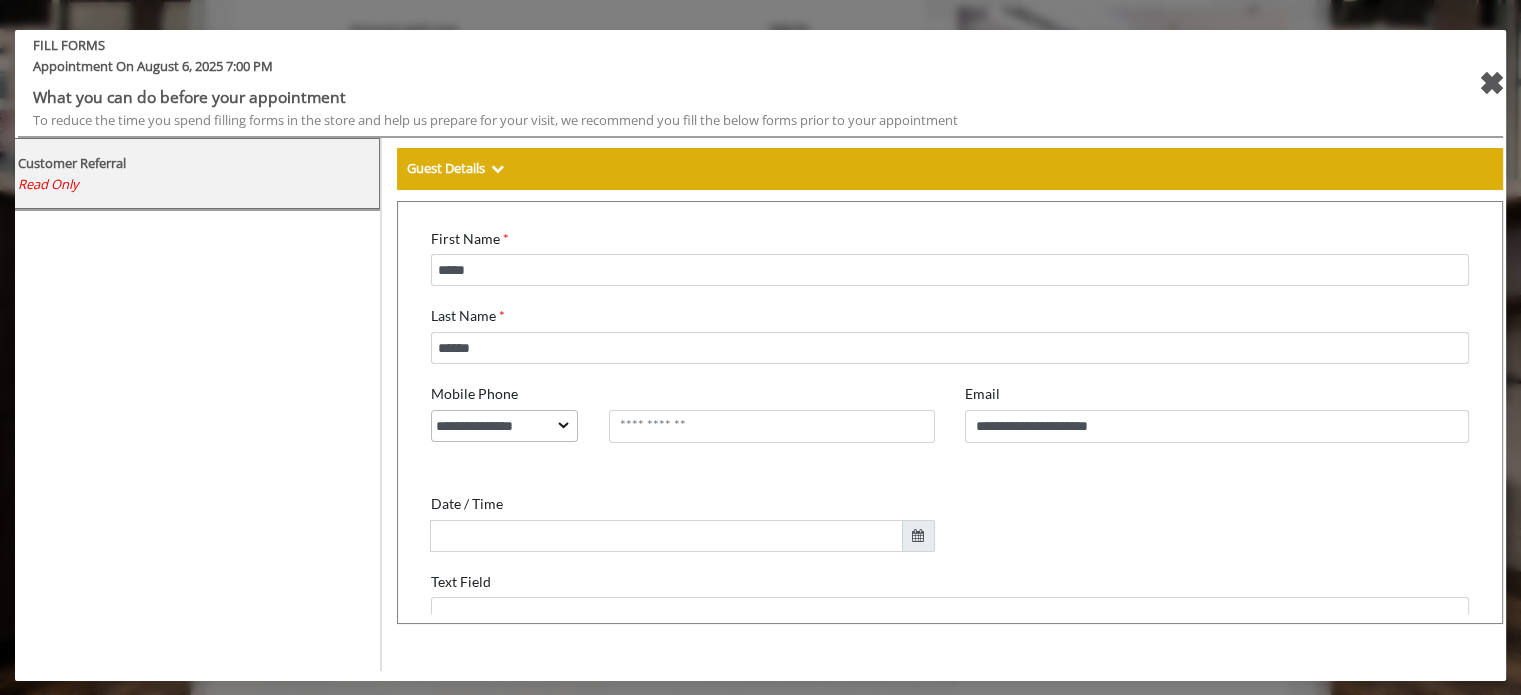scroll, scrollTop: 200, scrollLeft: 0, axis: vertical 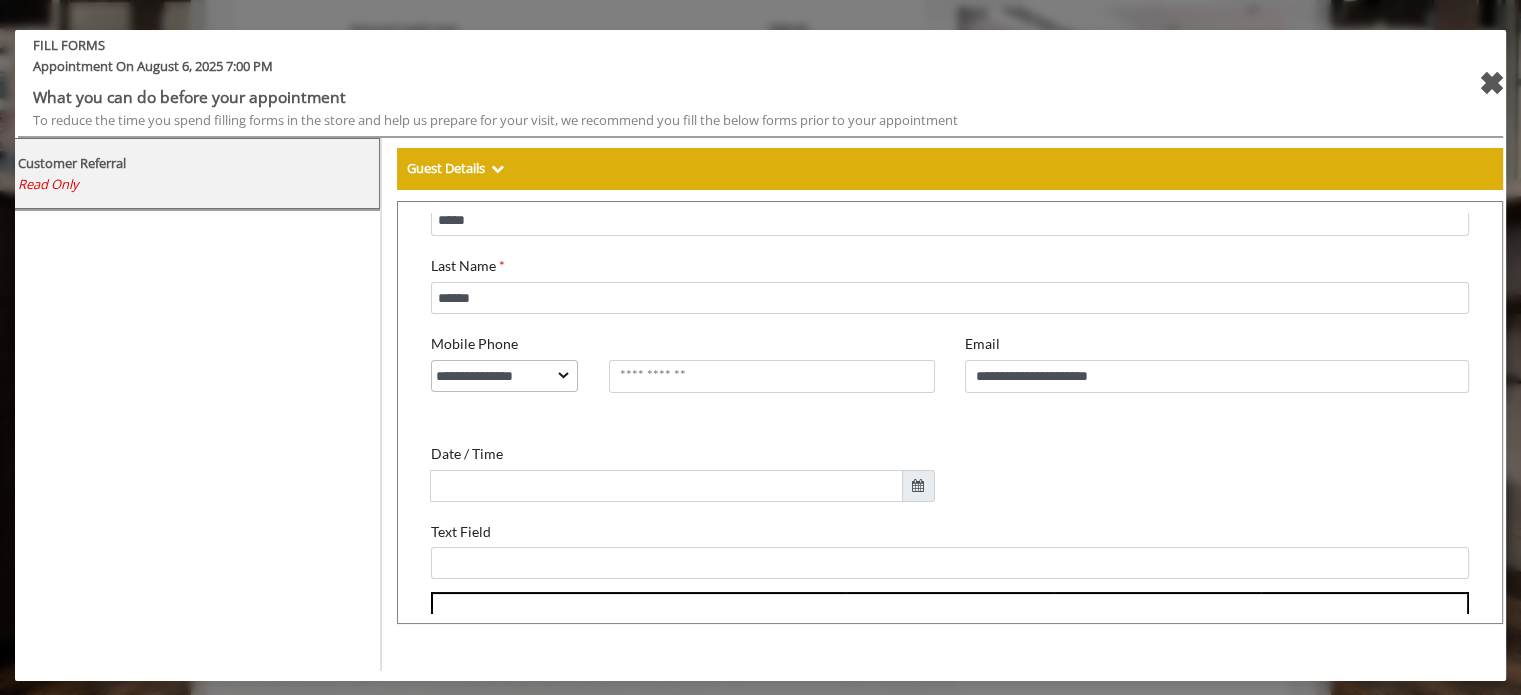 click at bounding box center [905, 472] 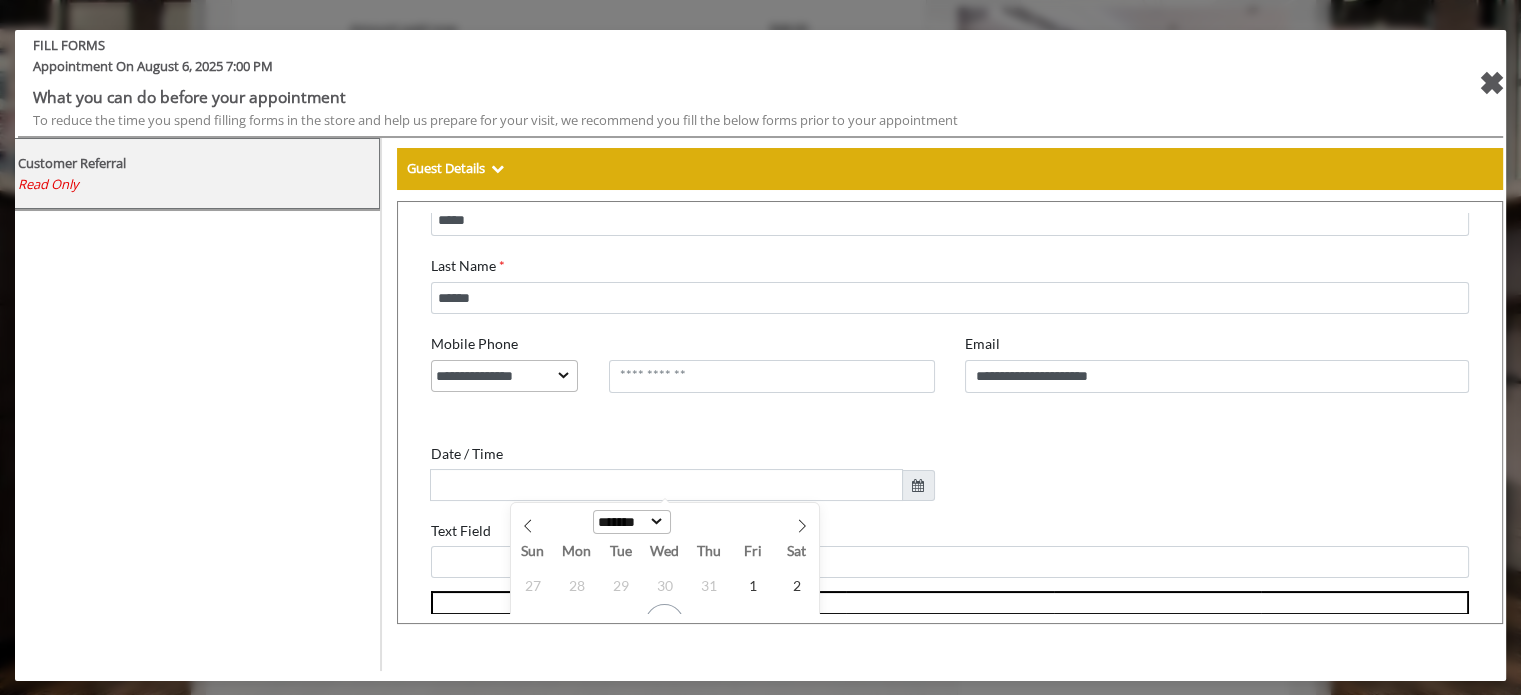 click at bounding box center (905, 472) 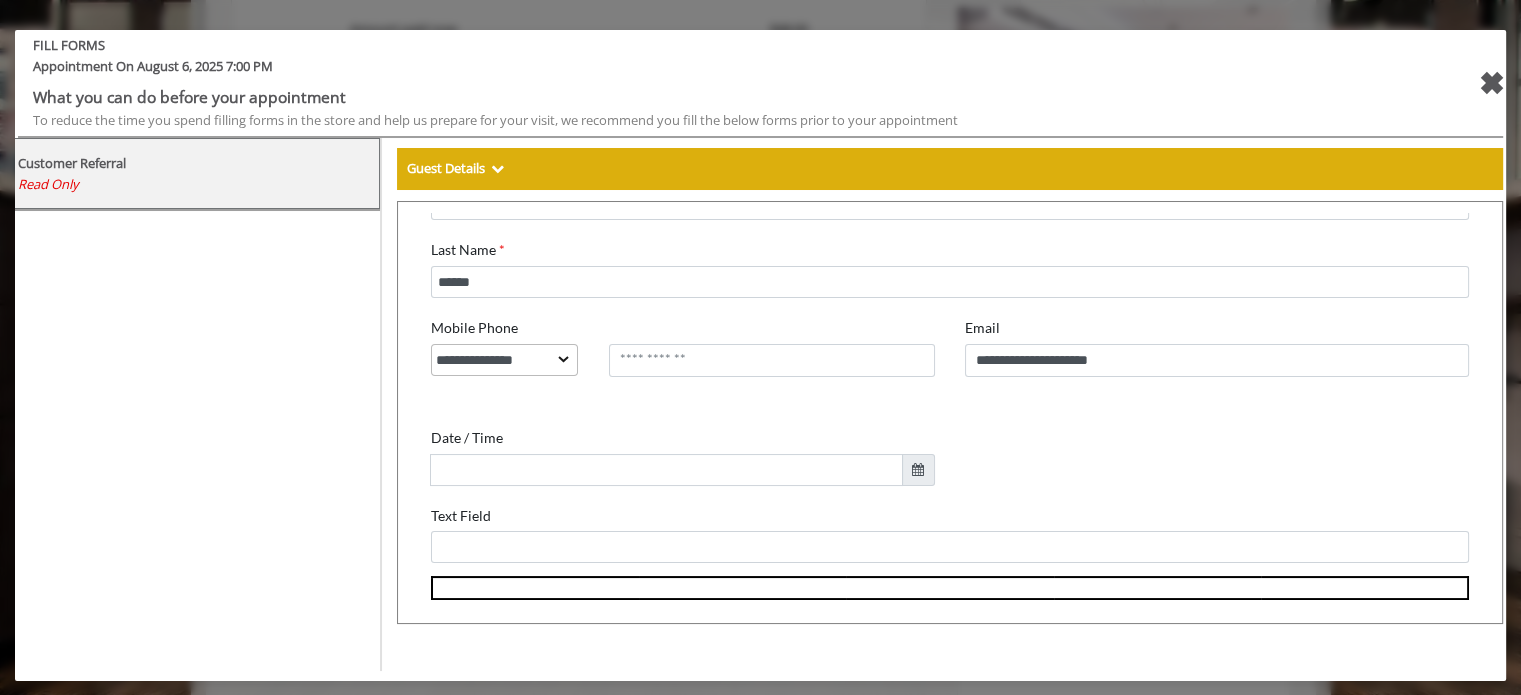 scroll, scrollTop: 236, scrollLeft: 0, axis: vertical 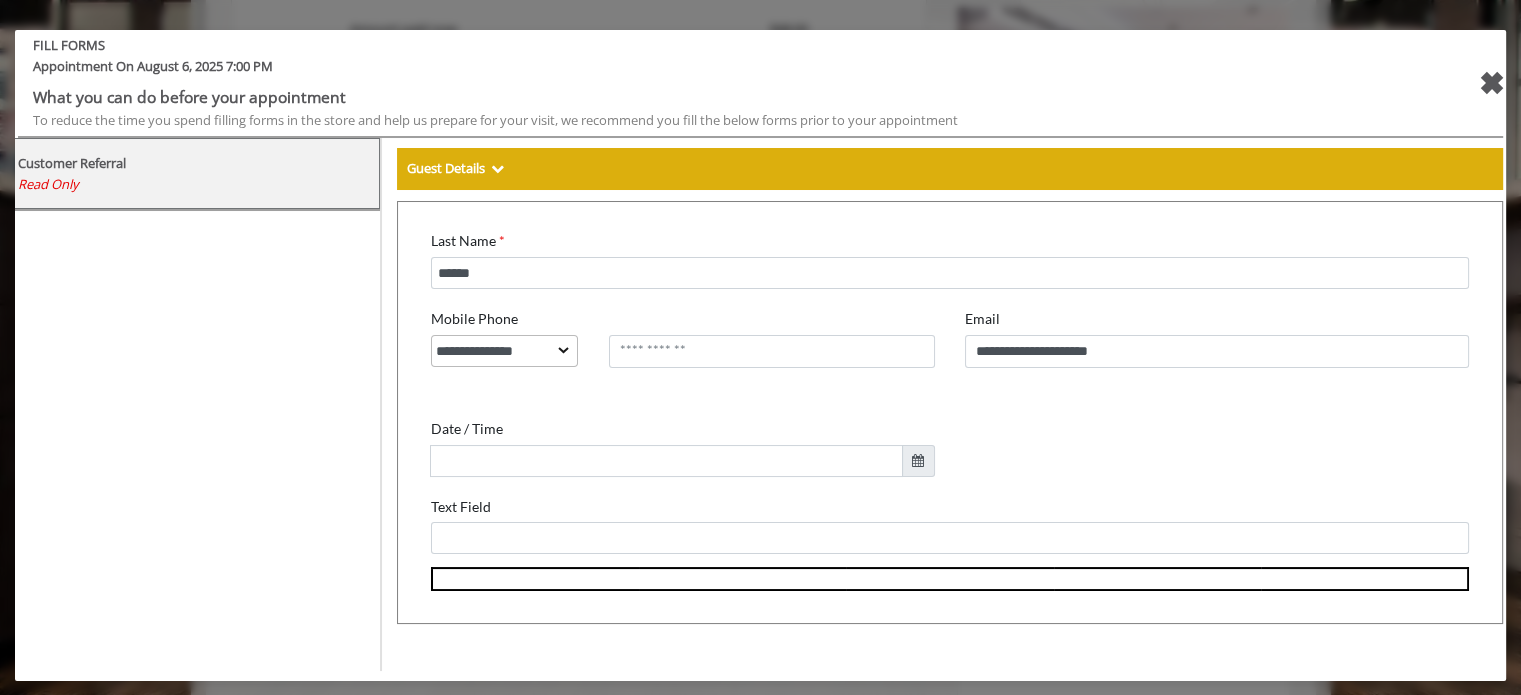 click at bounding box center [936, 566] 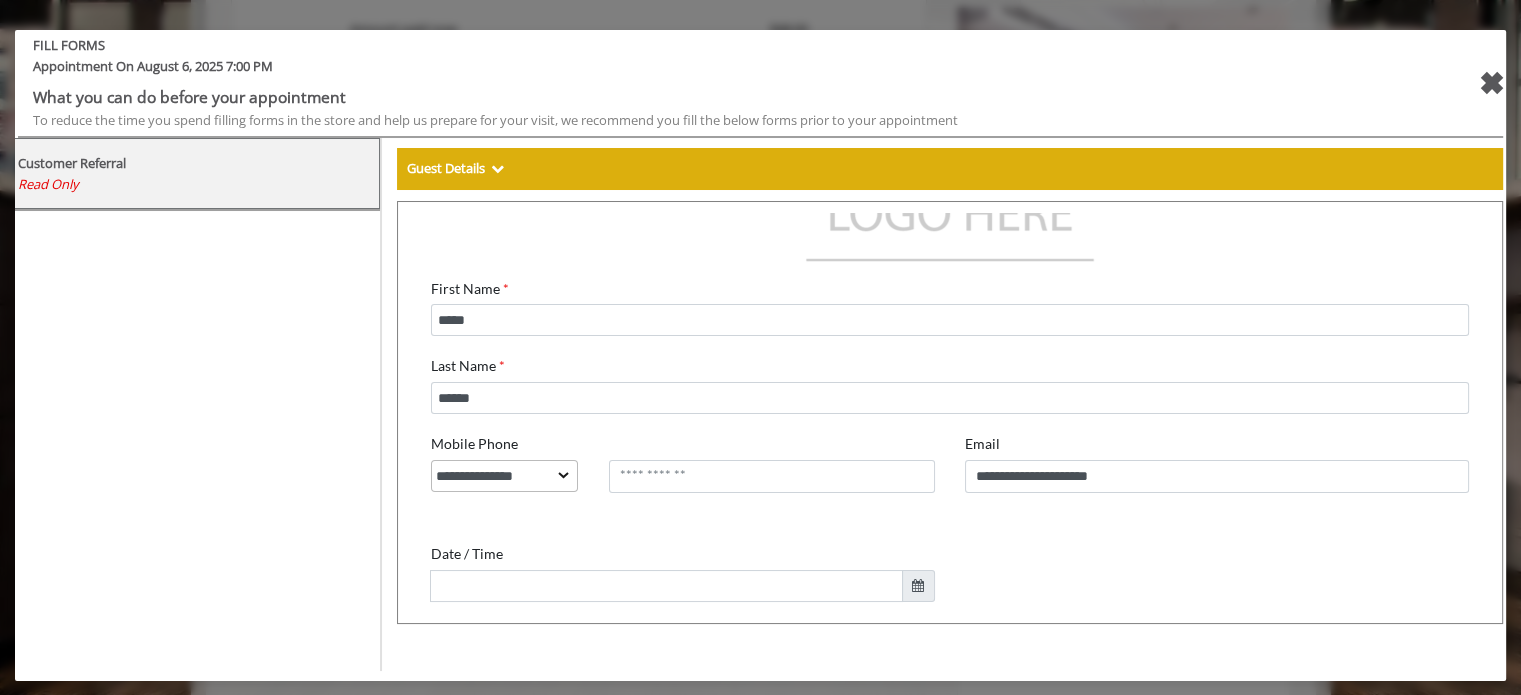 scroll, scrollTop: 0, scrollLeft: 0, axis: both 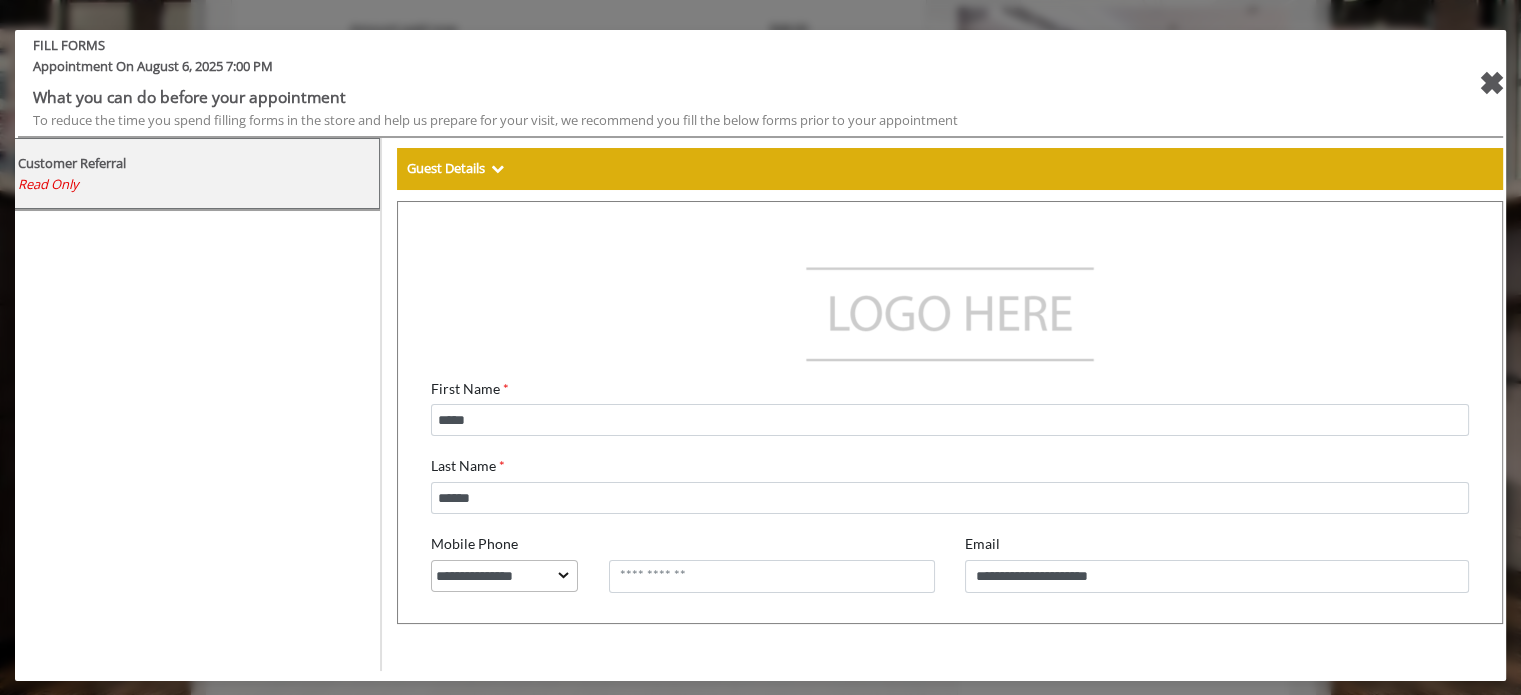 drag, startPoint x: 909, startPoint y: 326, endPoint x: 1300, endPoint y: 213, distance: 407.00122 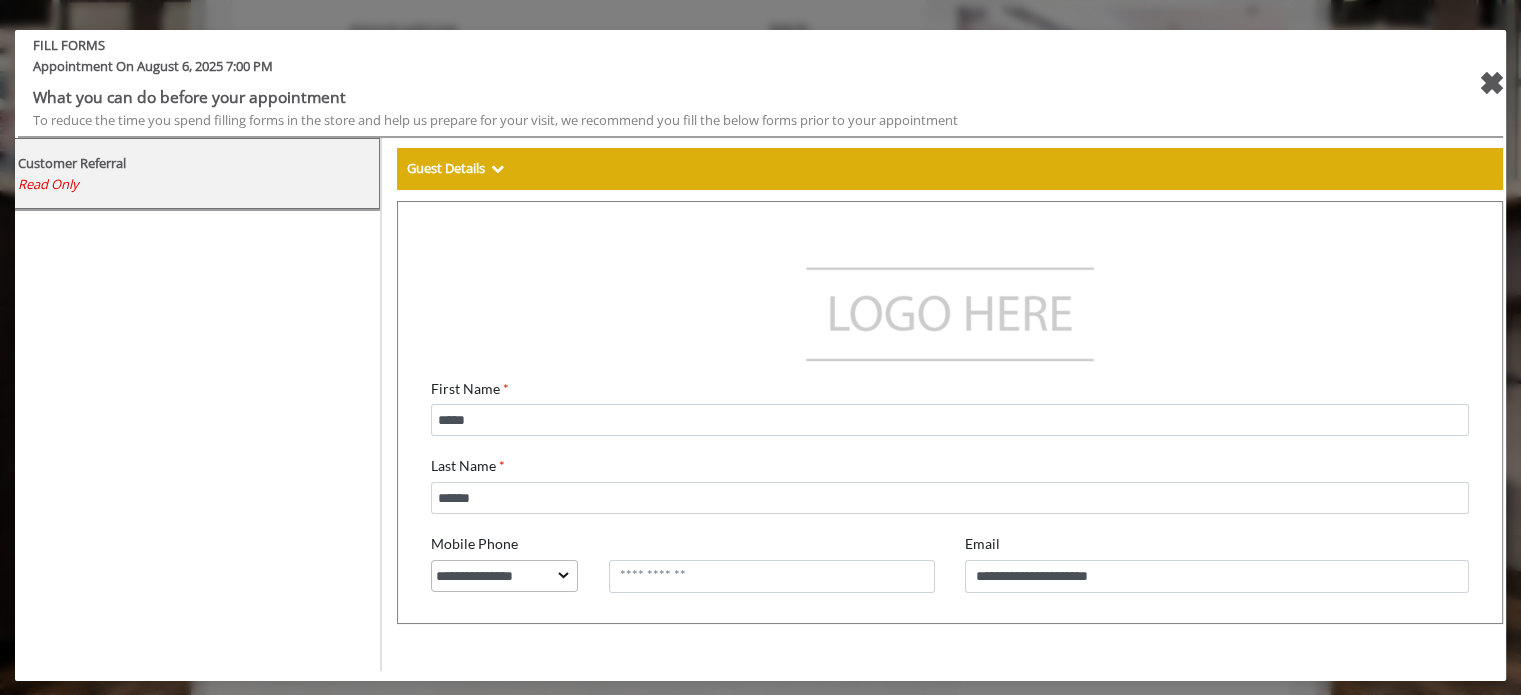 click on "✖" at bounding box center [1491, 83] 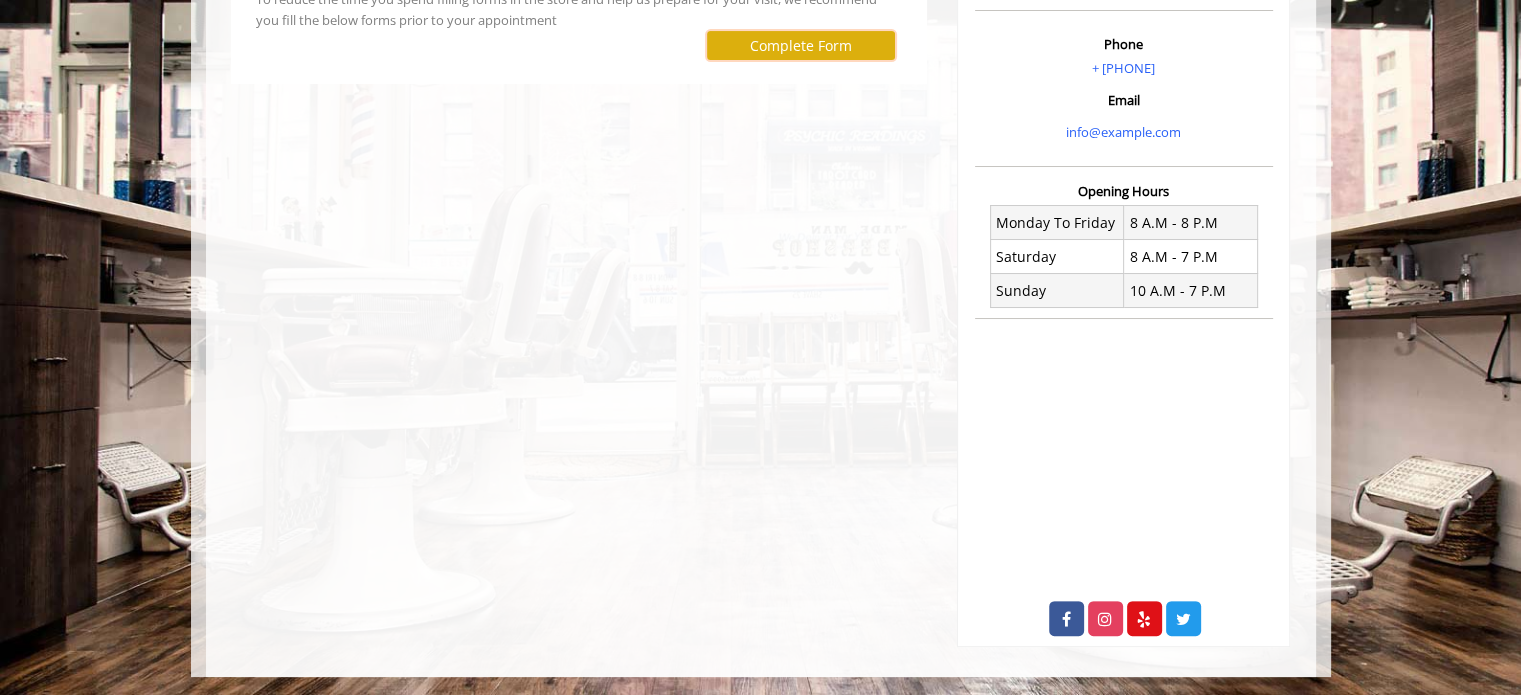 scroll, scrollTop: 0, scrollLeft: 0, axis: both 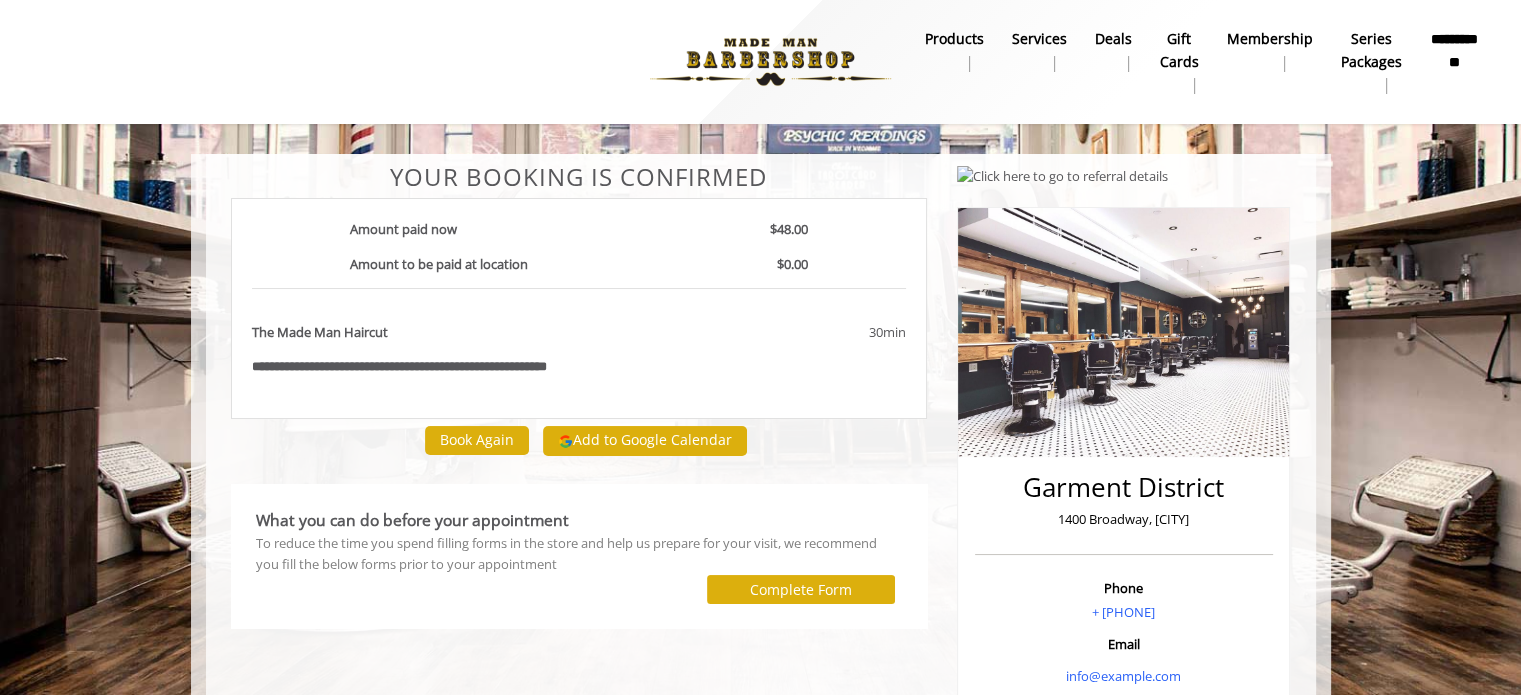 click on "**********" at bounding box center [1454, 50] 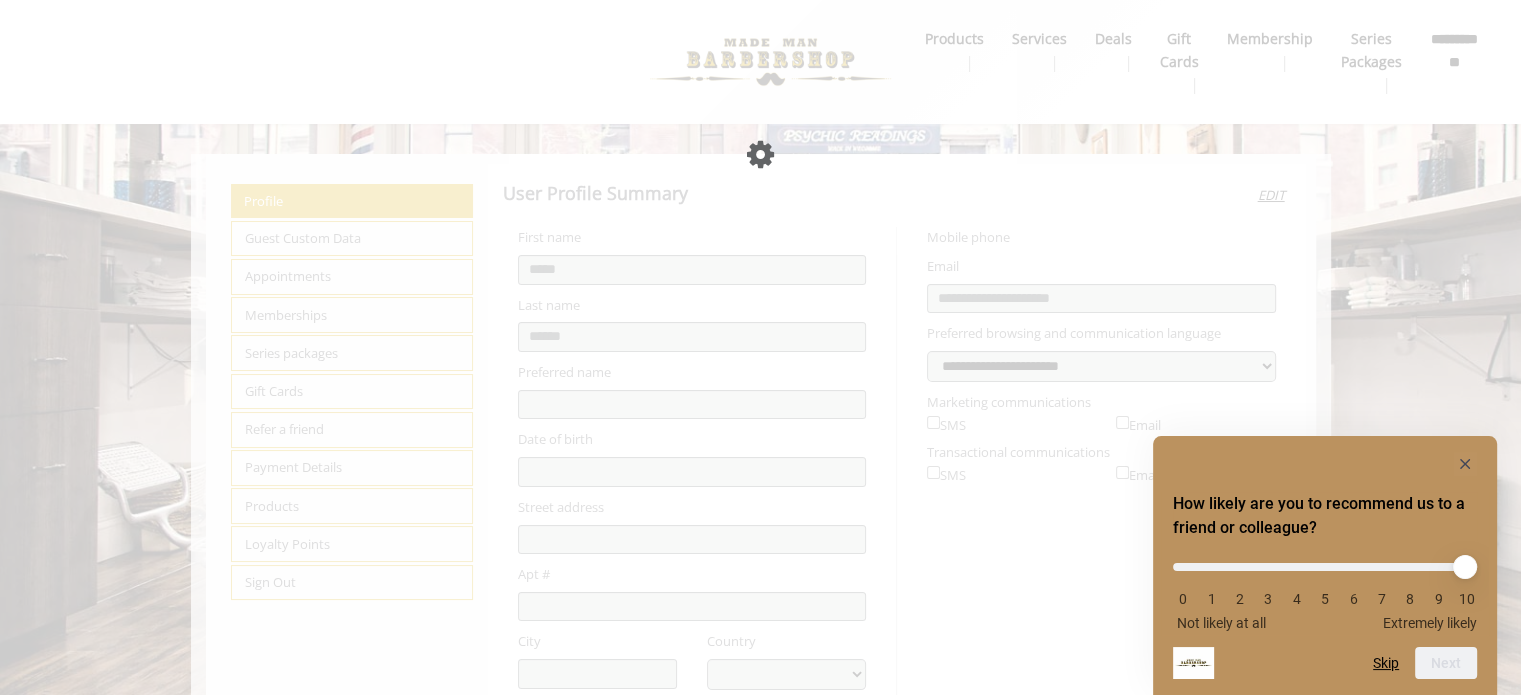 select on "***" 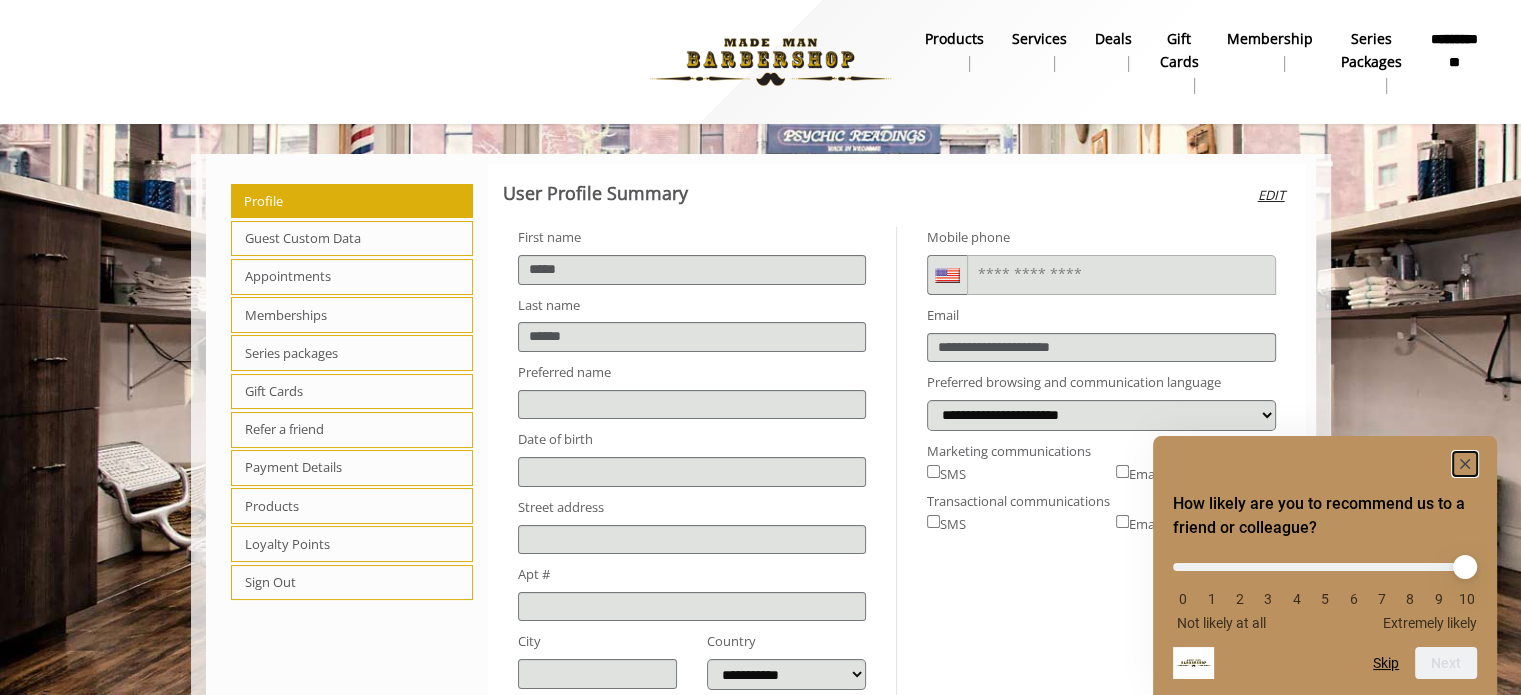 click 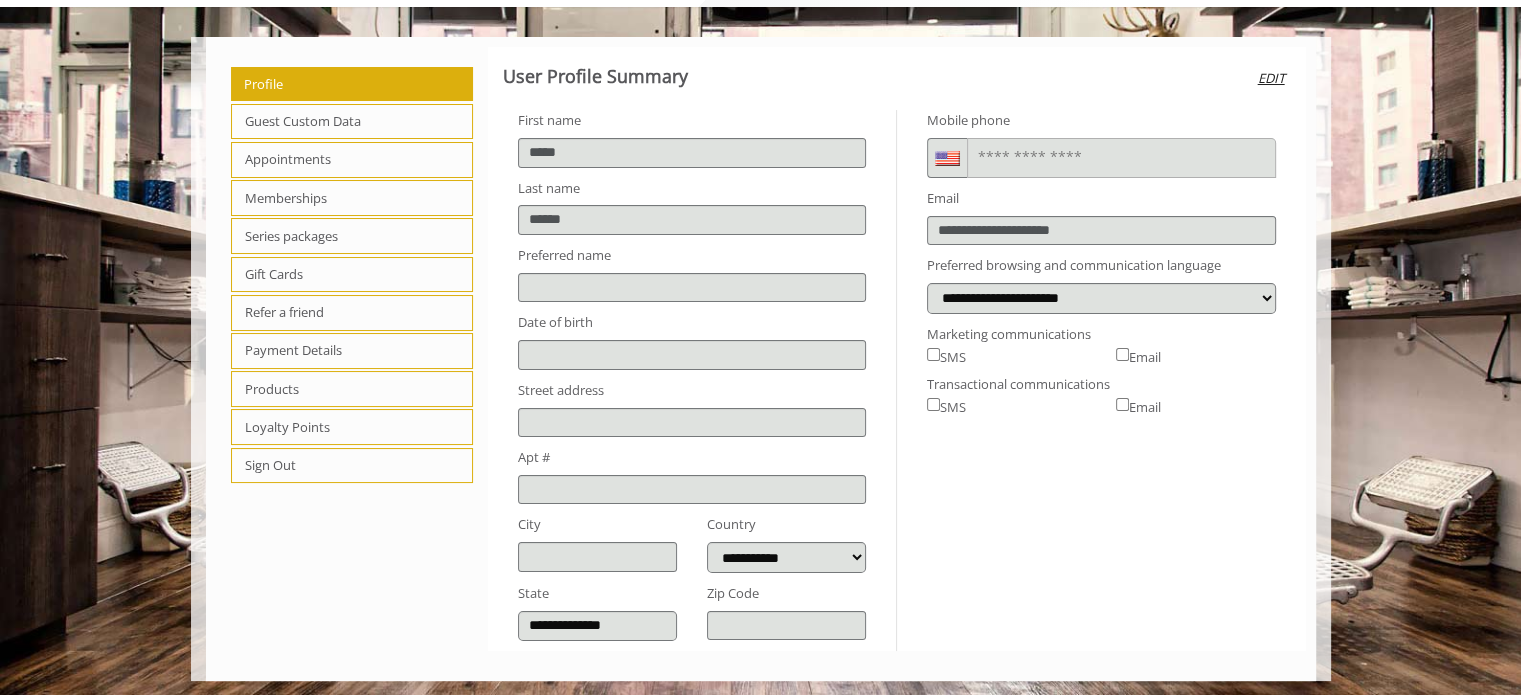 scroll, scrollTop: 121, scrollLeft: 0, axis: vertical 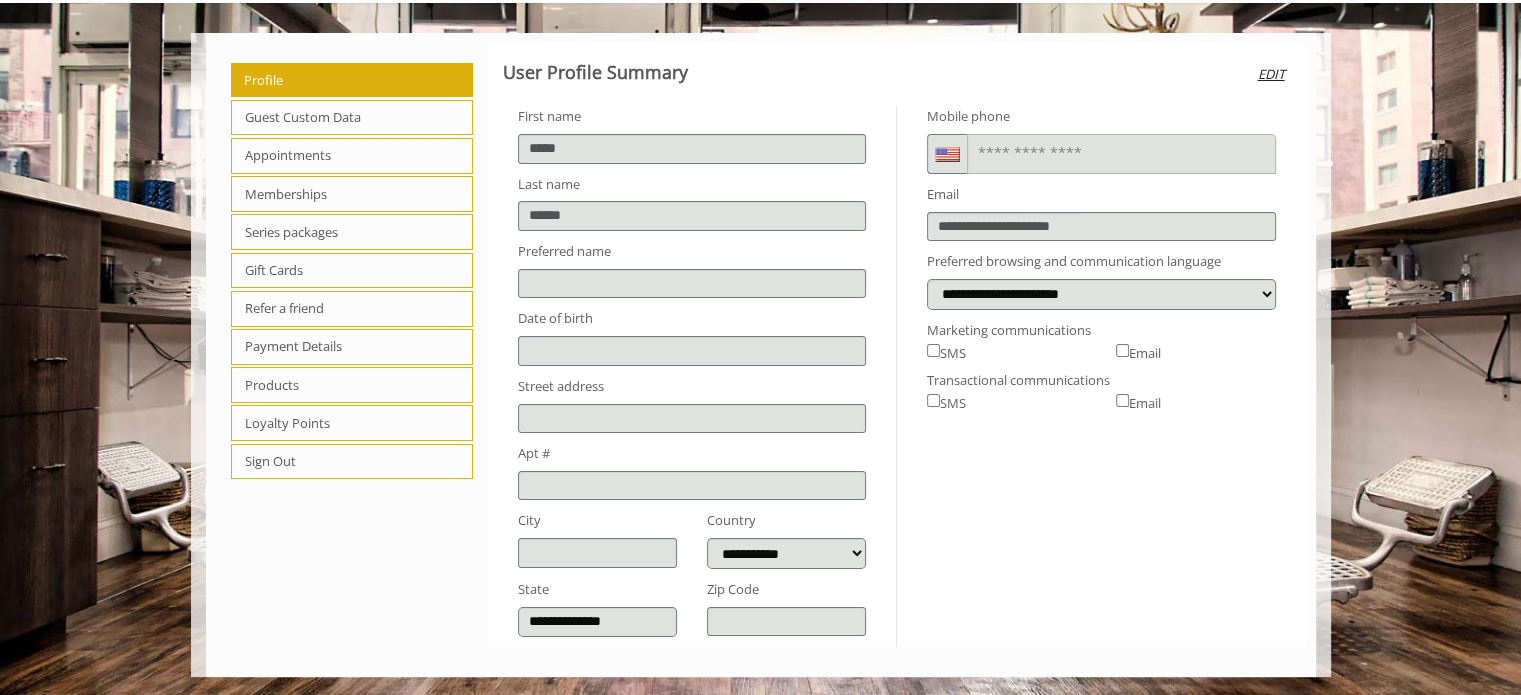 click on "**********" 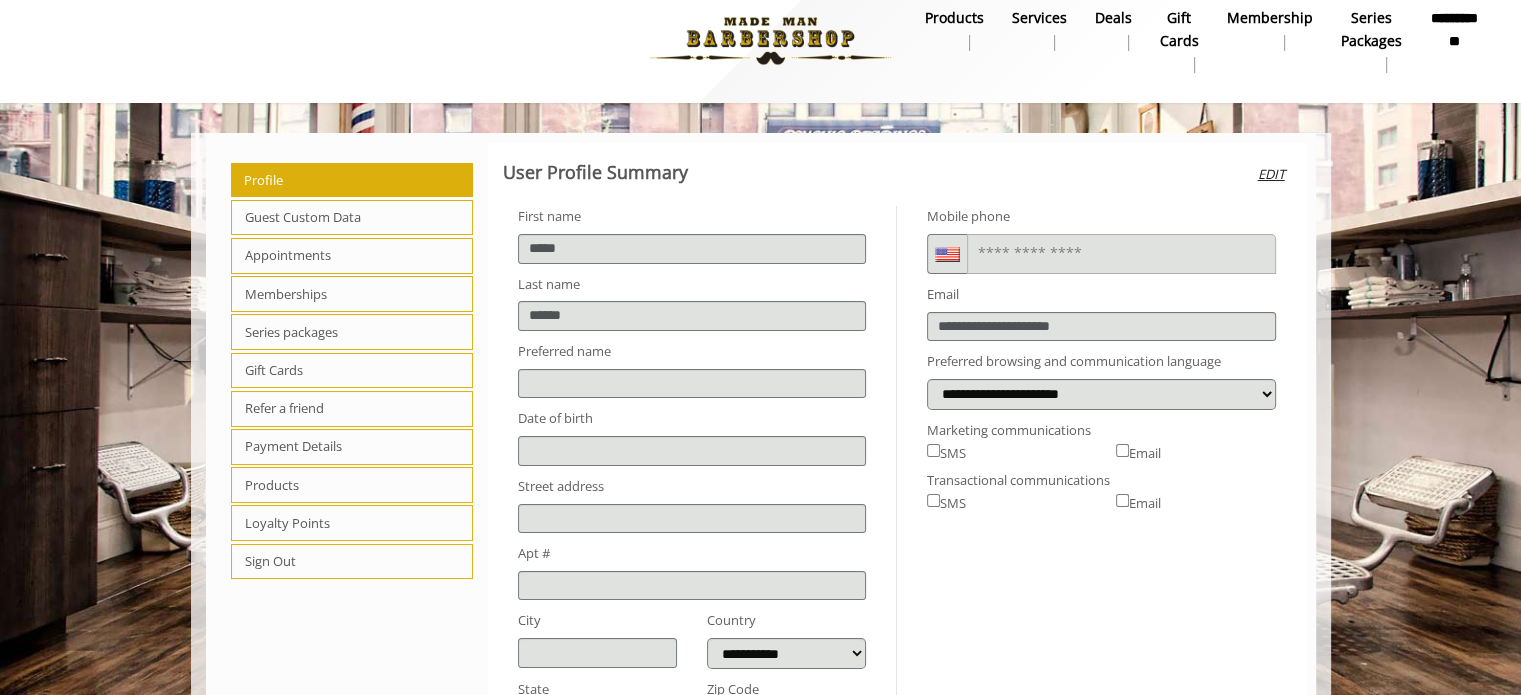 click on "Series packages" at bounding box center (352, 332) 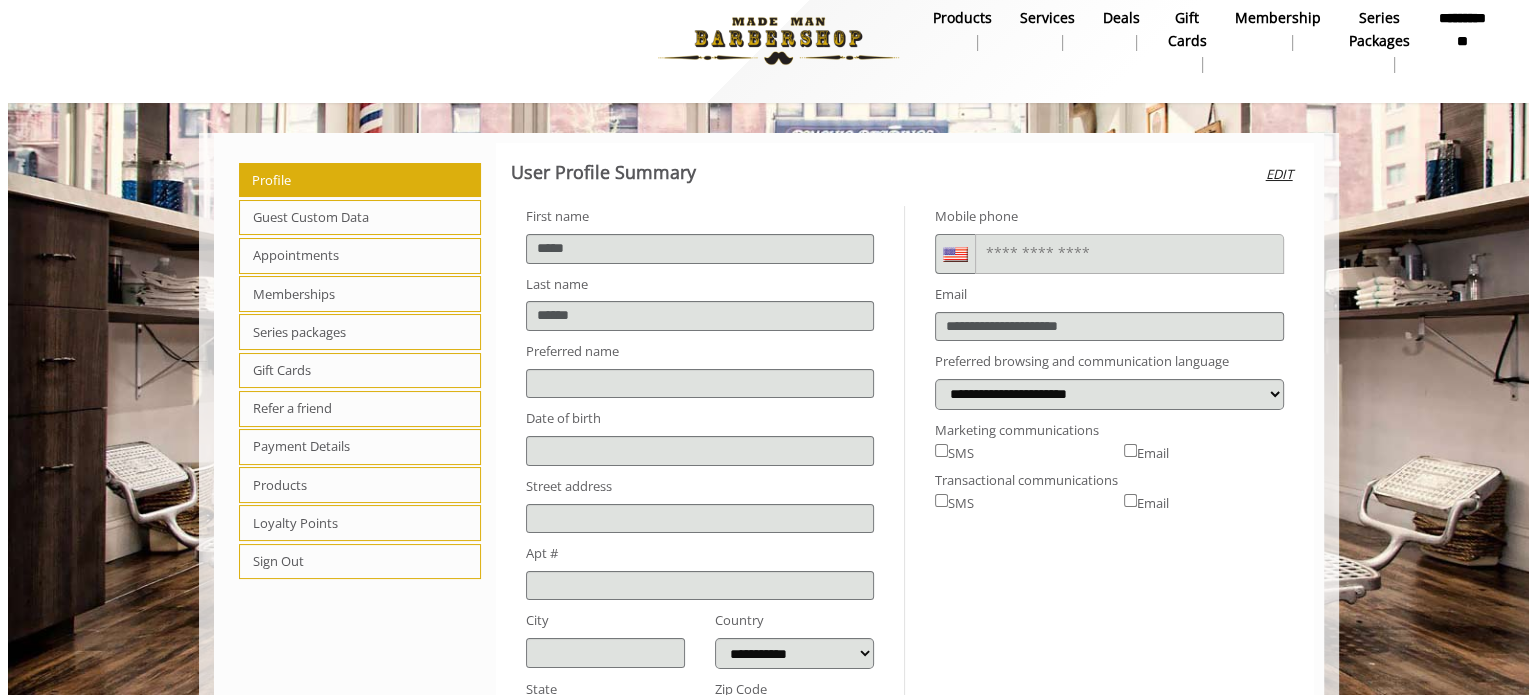 scroll, scrollTop: 0, scrollLeft: 0, axis: both 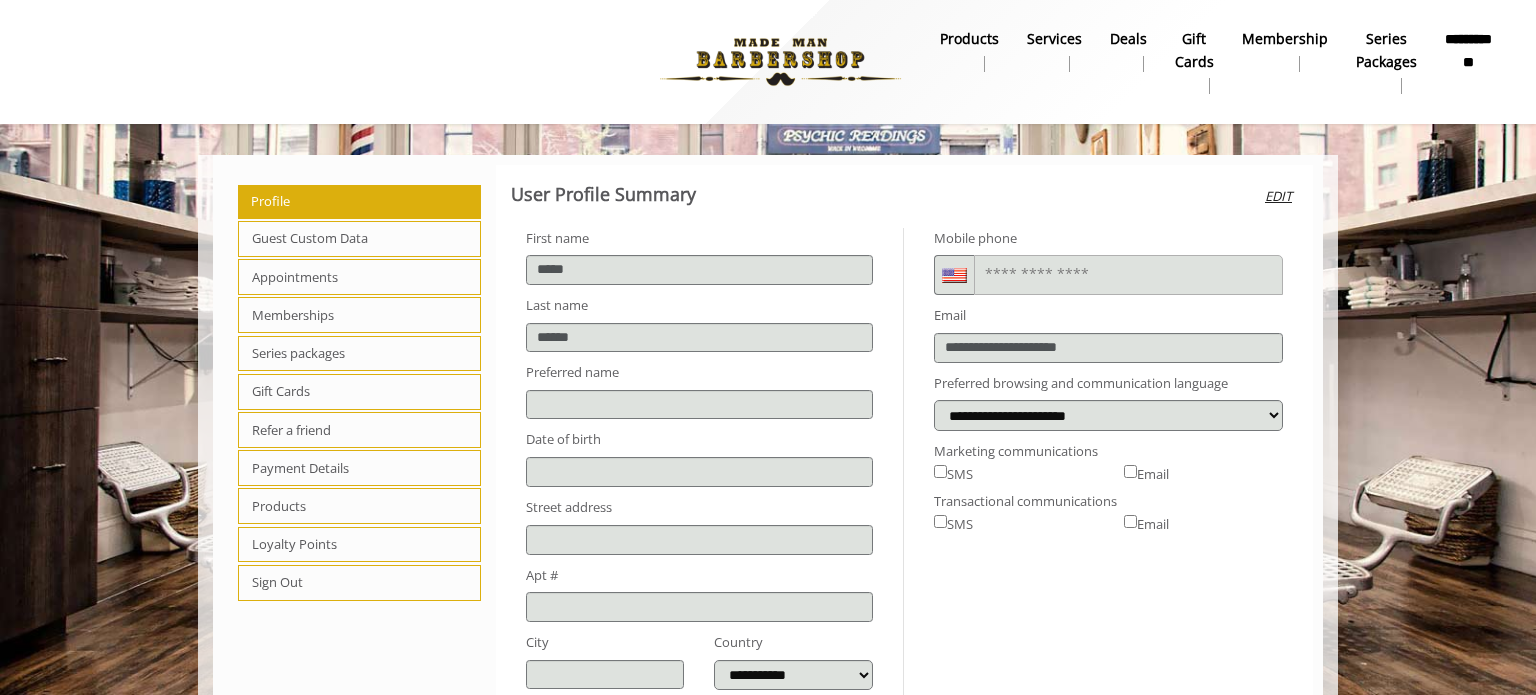 select on "*" 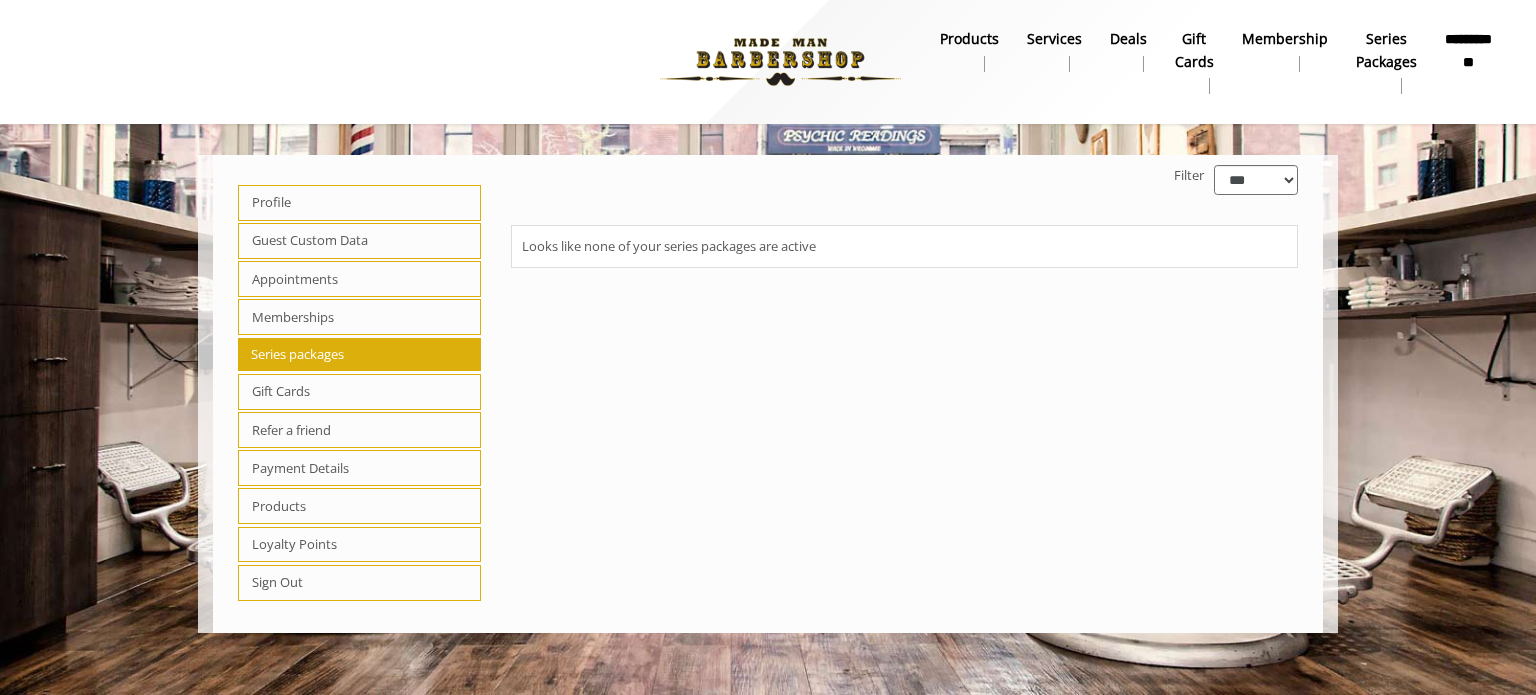 click on "Memberships" at bounding box center [359, 317] 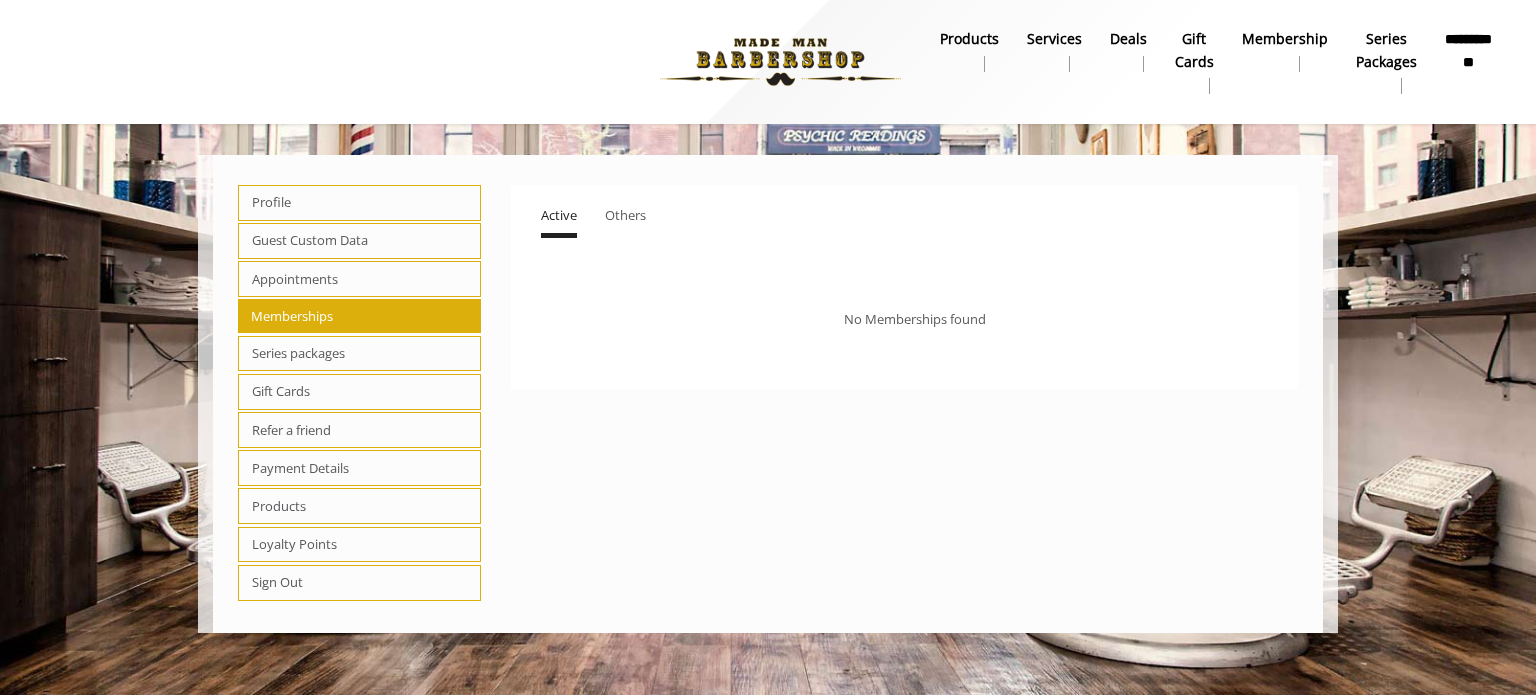 click on "Appointments" at bounding box center [359, 279] 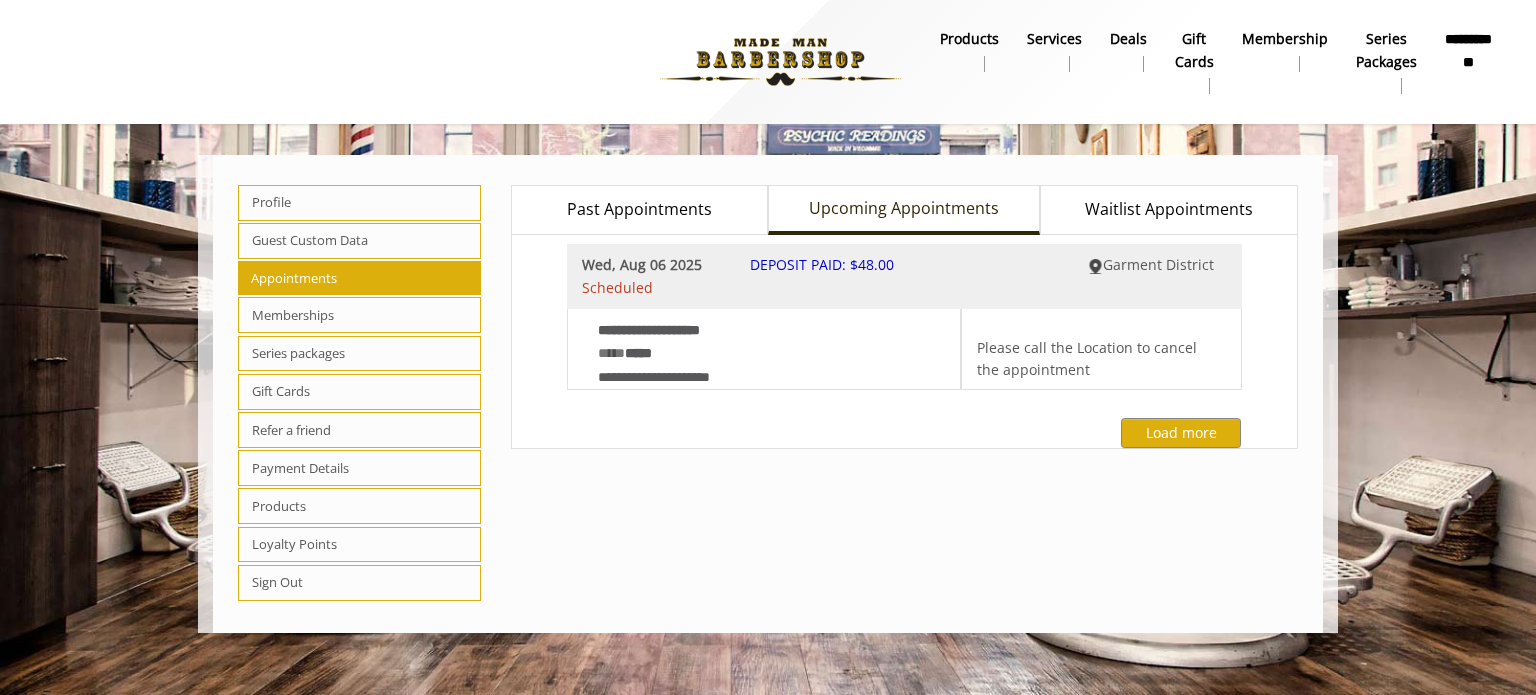 click on "Sign Out" 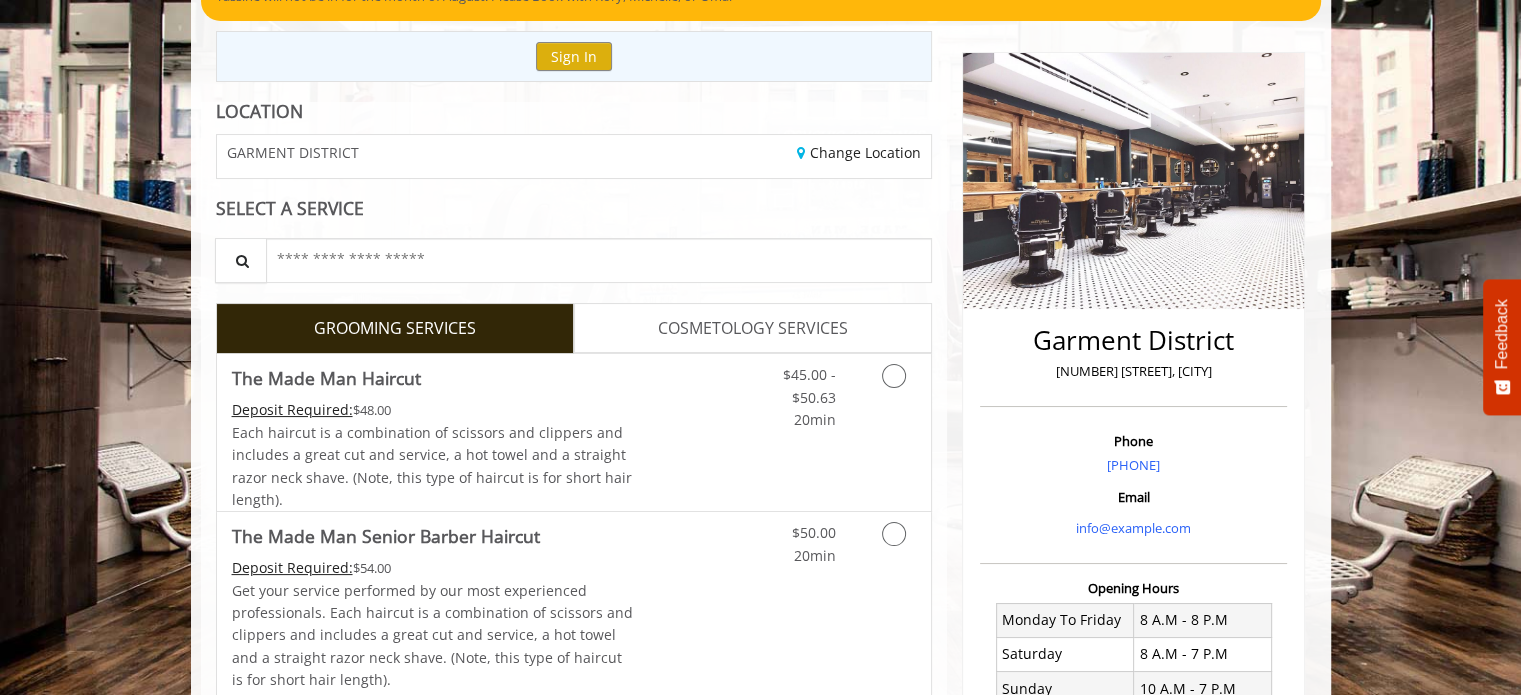 scroll, scrollTop: 200, scrollLeft: 0, axis: vertical 